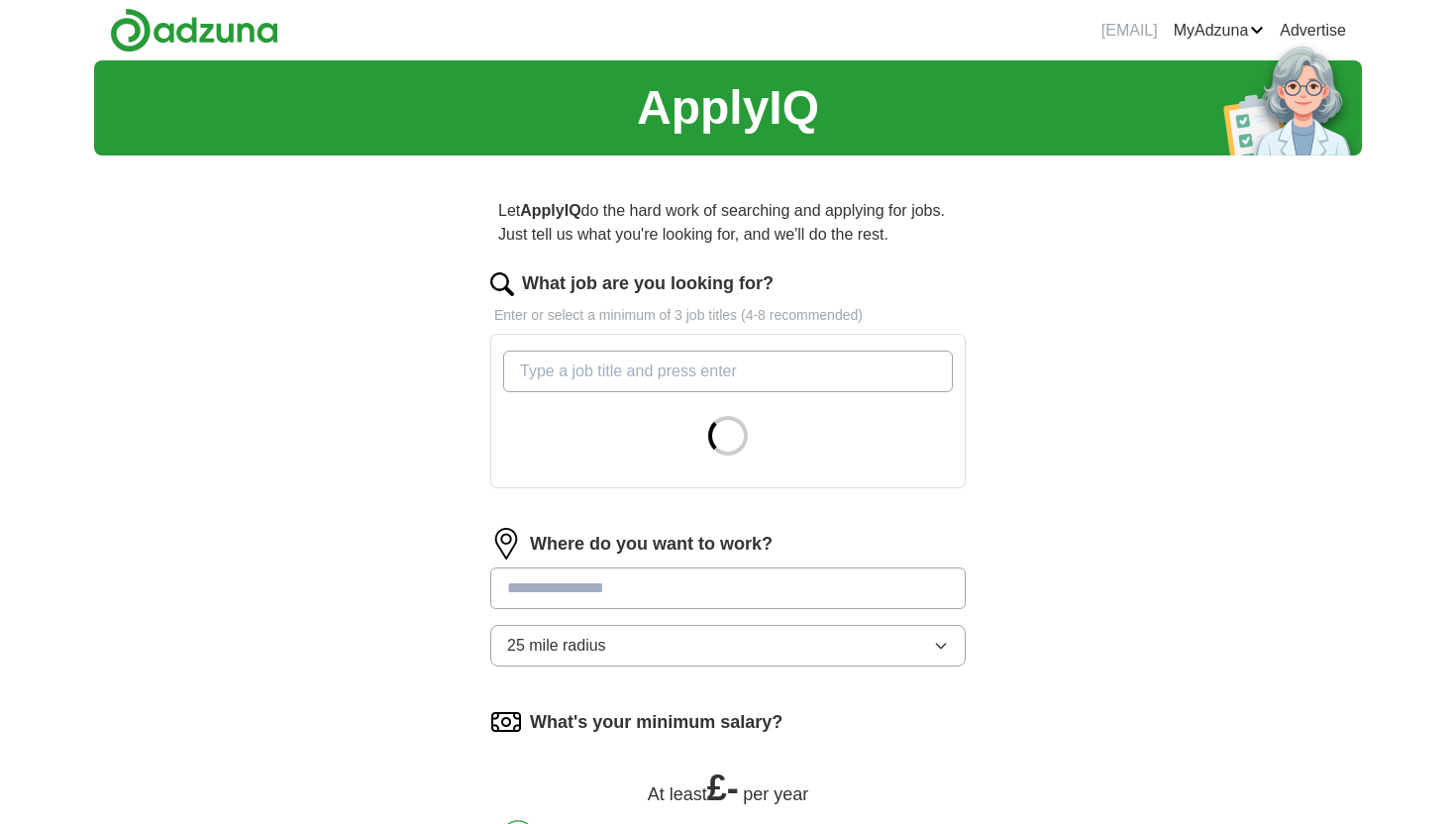 scroll, scrollTop: 0, scrollLeft: 0, axis: both 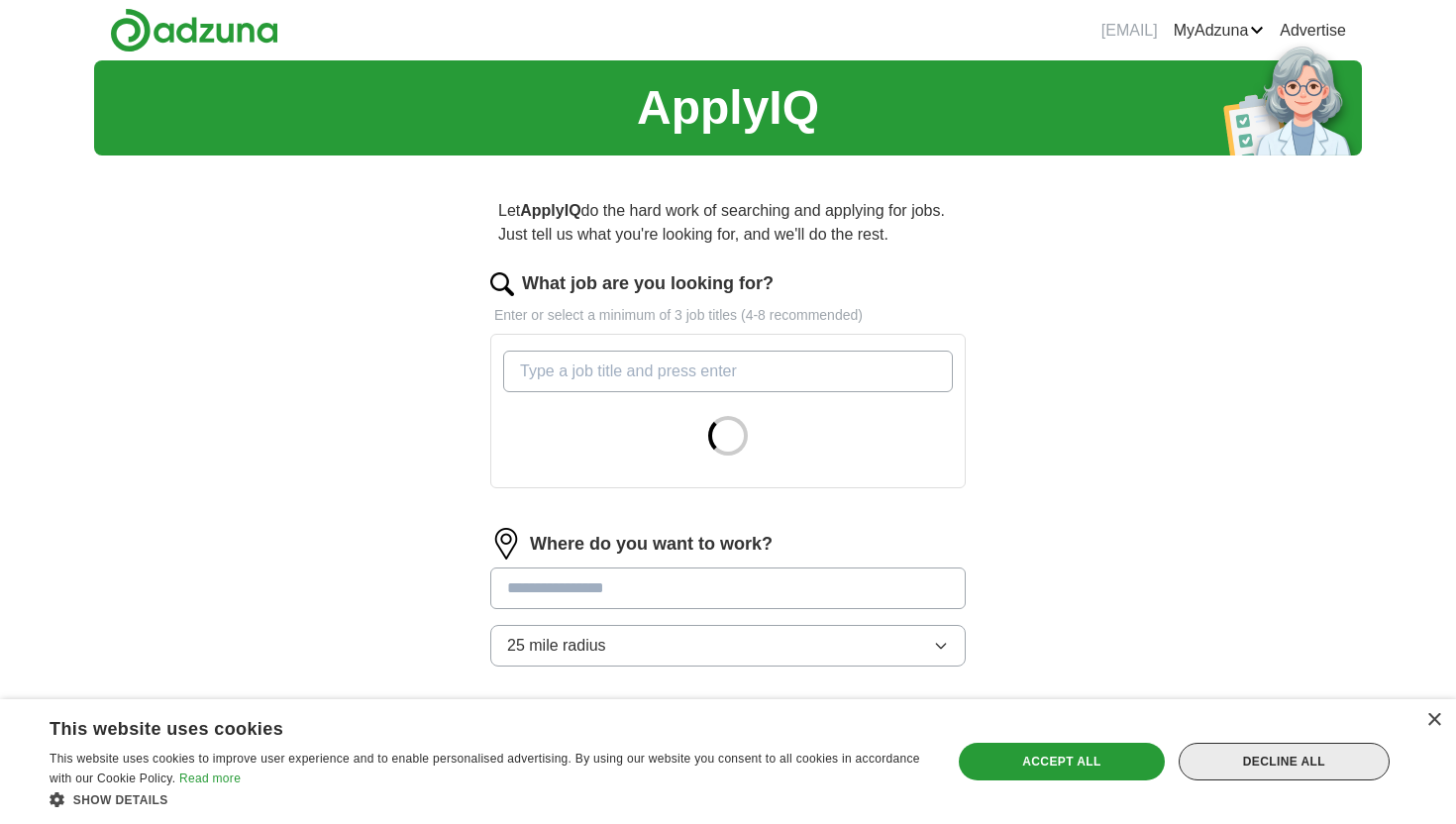click on "Decline all" at bounding box center (1284, 762) 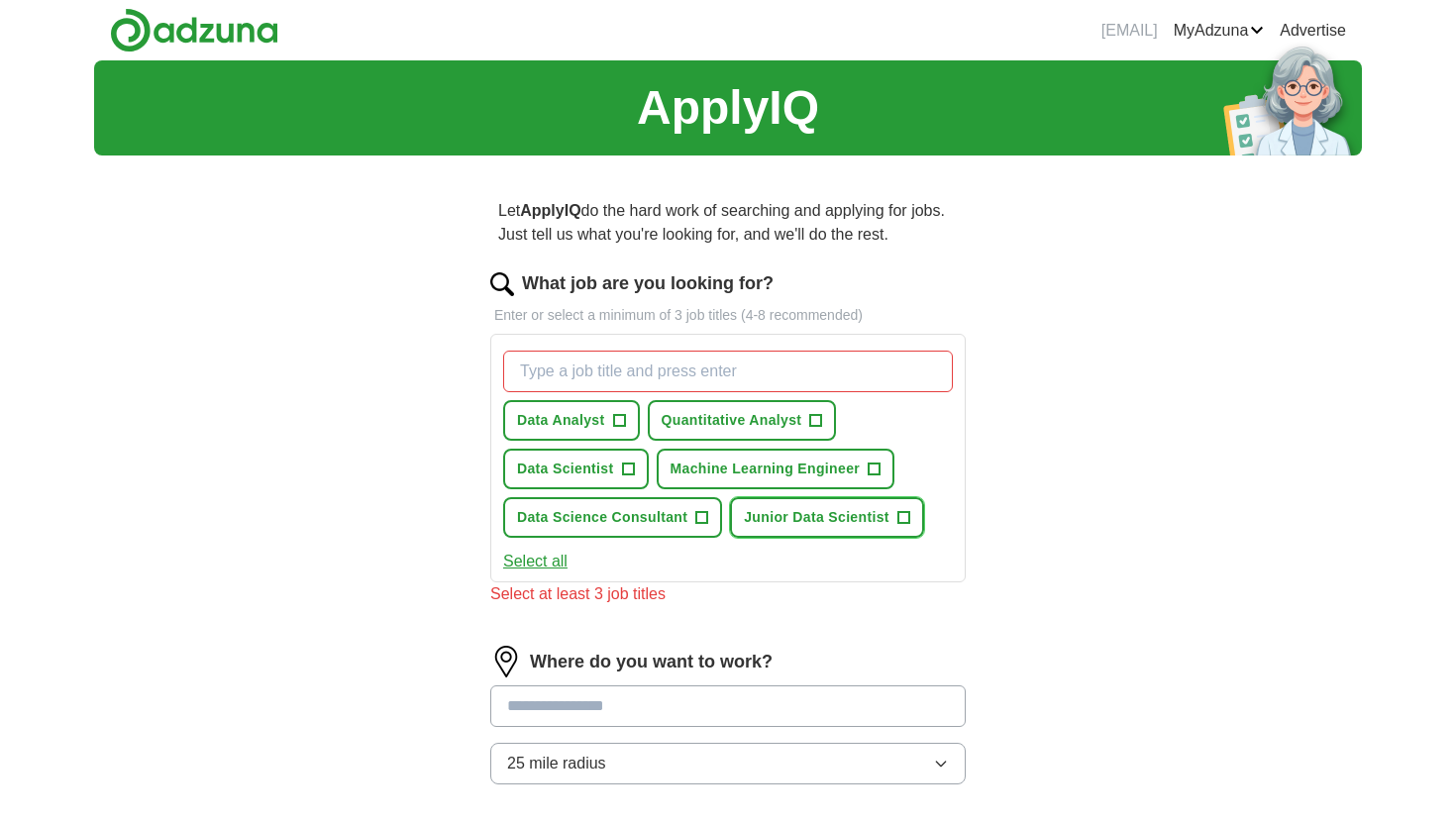click on "Junior Data Scientist" at bounding box center (816, 517) 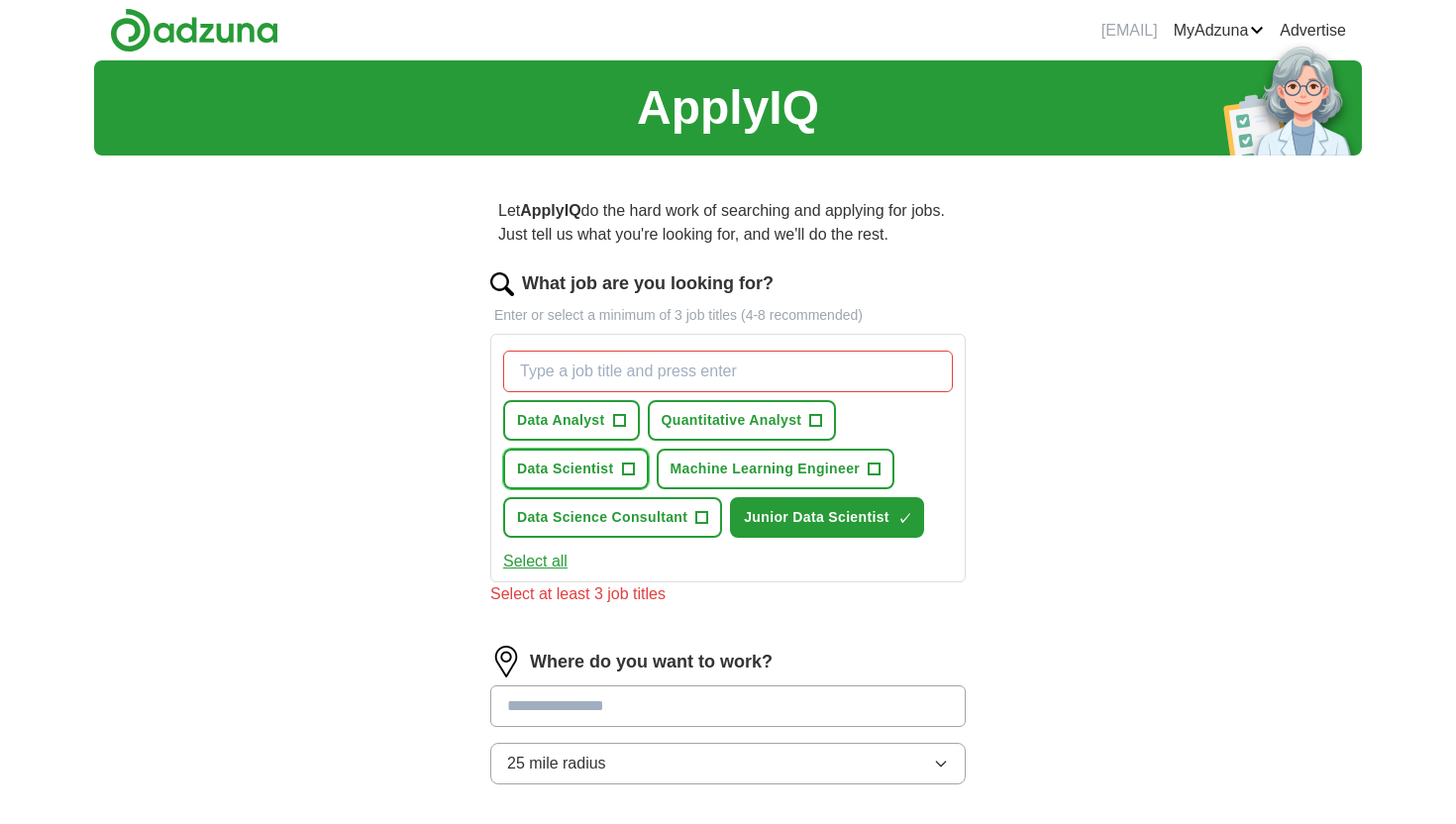 click on "Data Scientist" at bounding box center (566, 468) 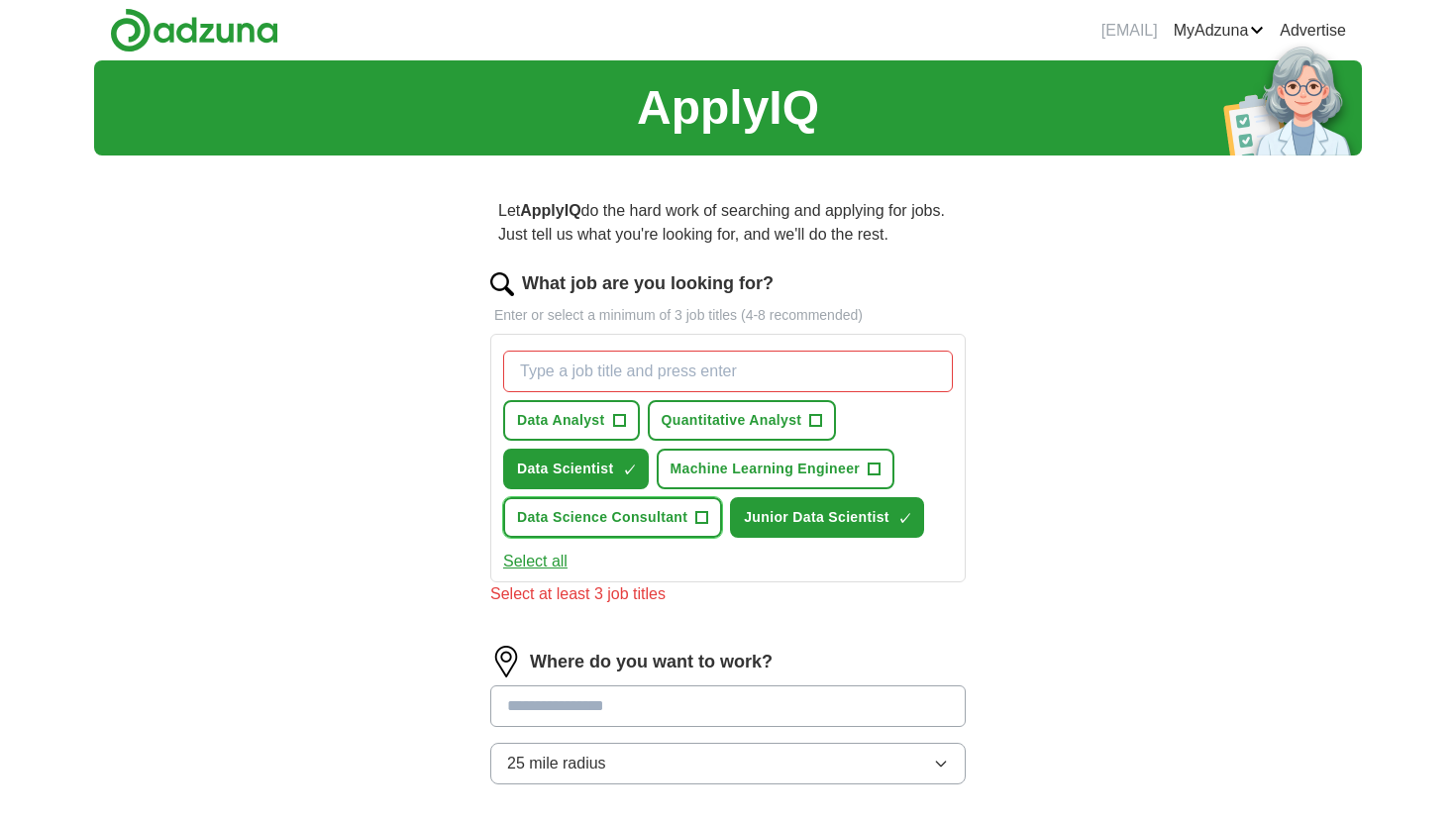 click on "Data Science Consultant +" at bounding box center [612, 517] 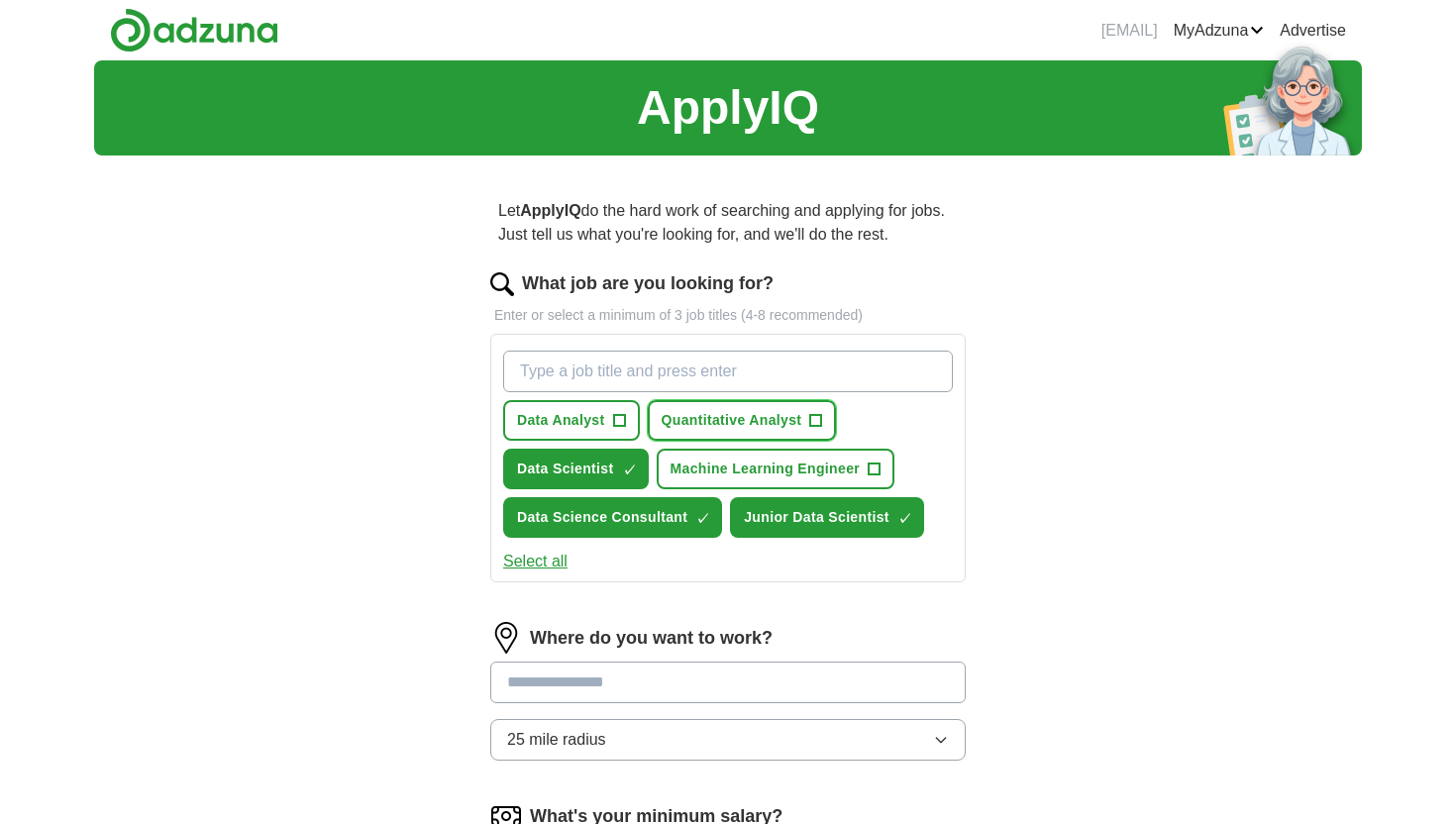click on "Quantitative Analyst +" at bounding box center [742, 420] 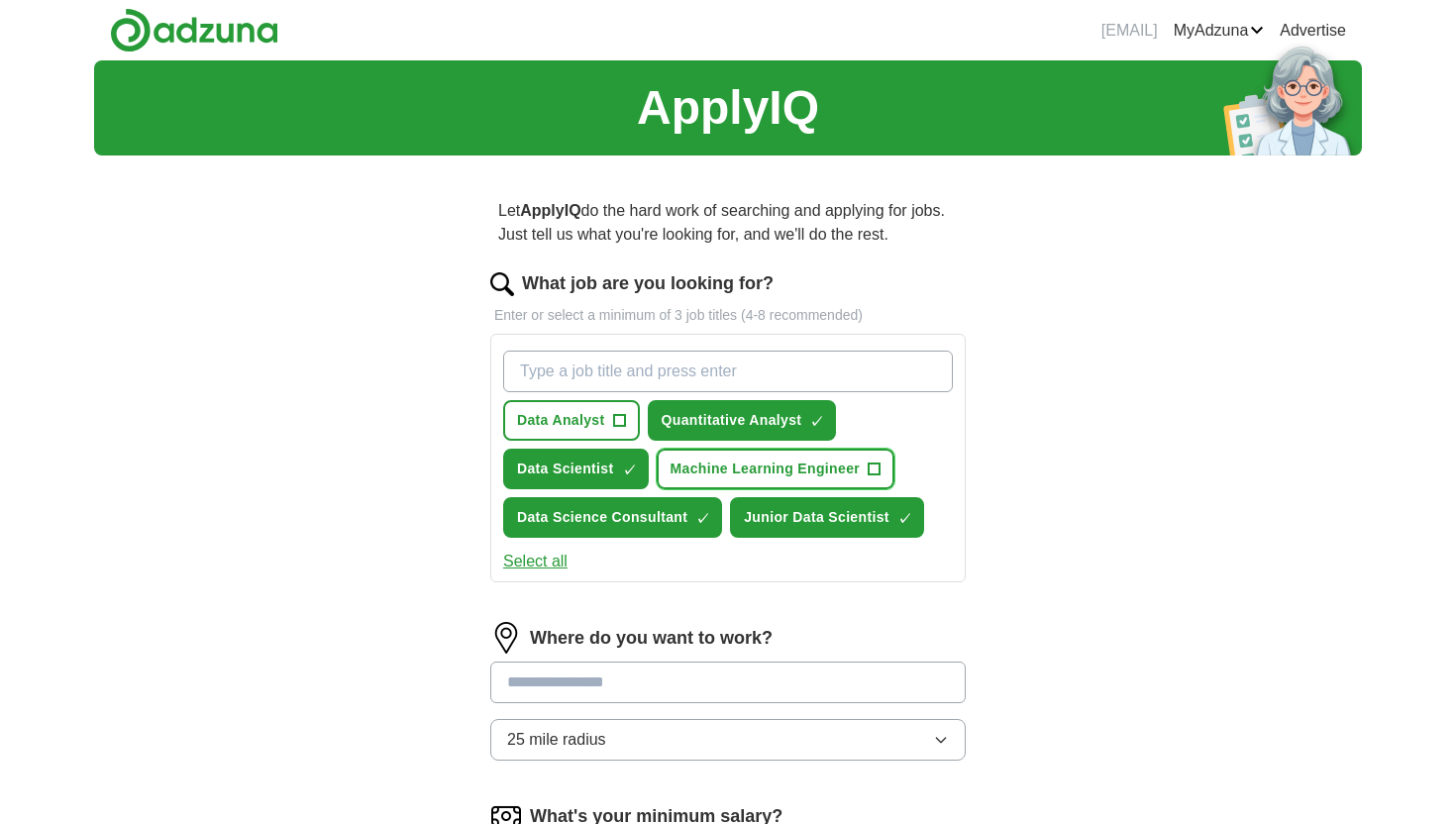 click on "Machine Learning Engineer" at bounding box center (766, 468) 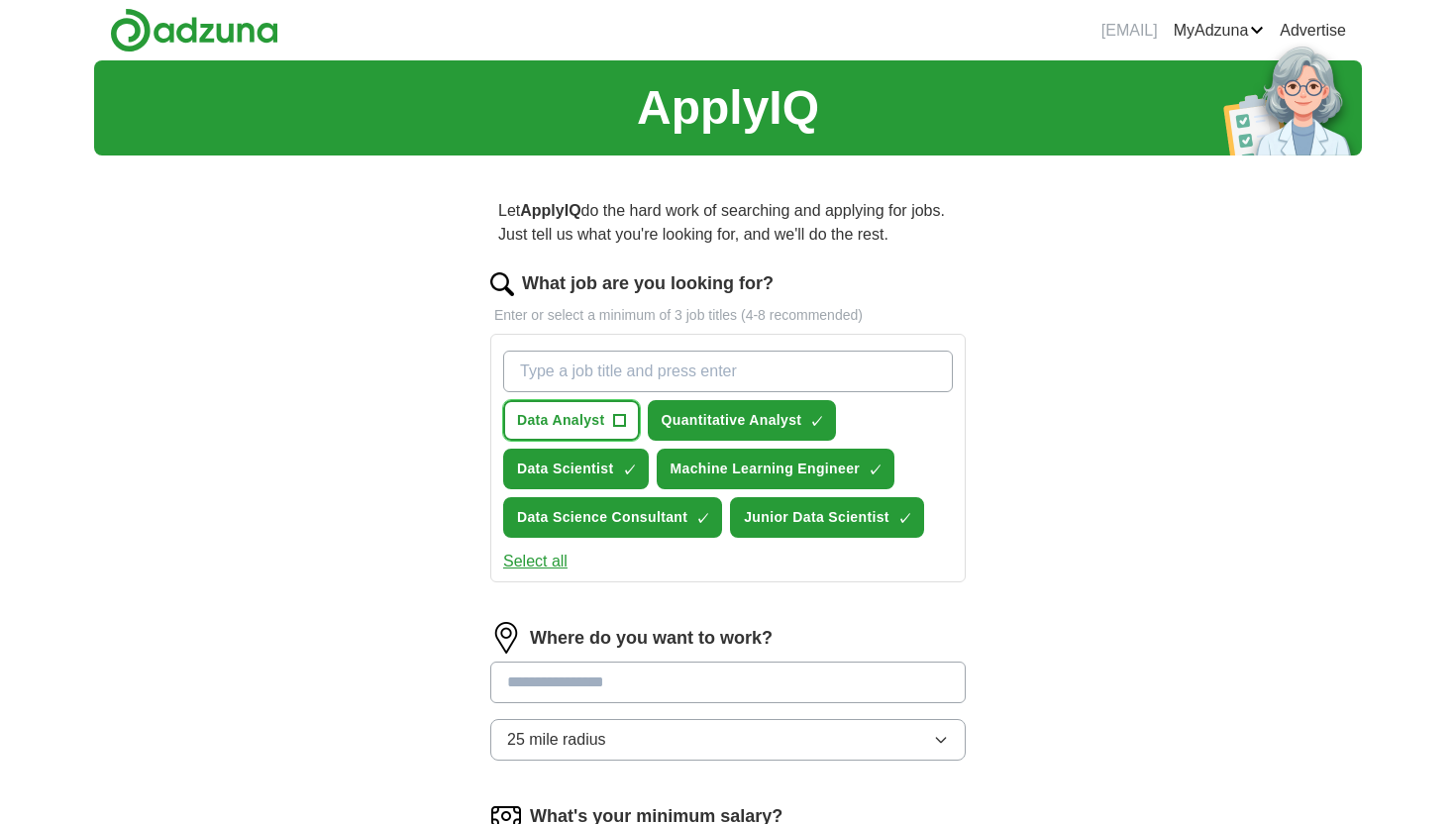click on "Data Analyst +" at bounding box center (572, 420) 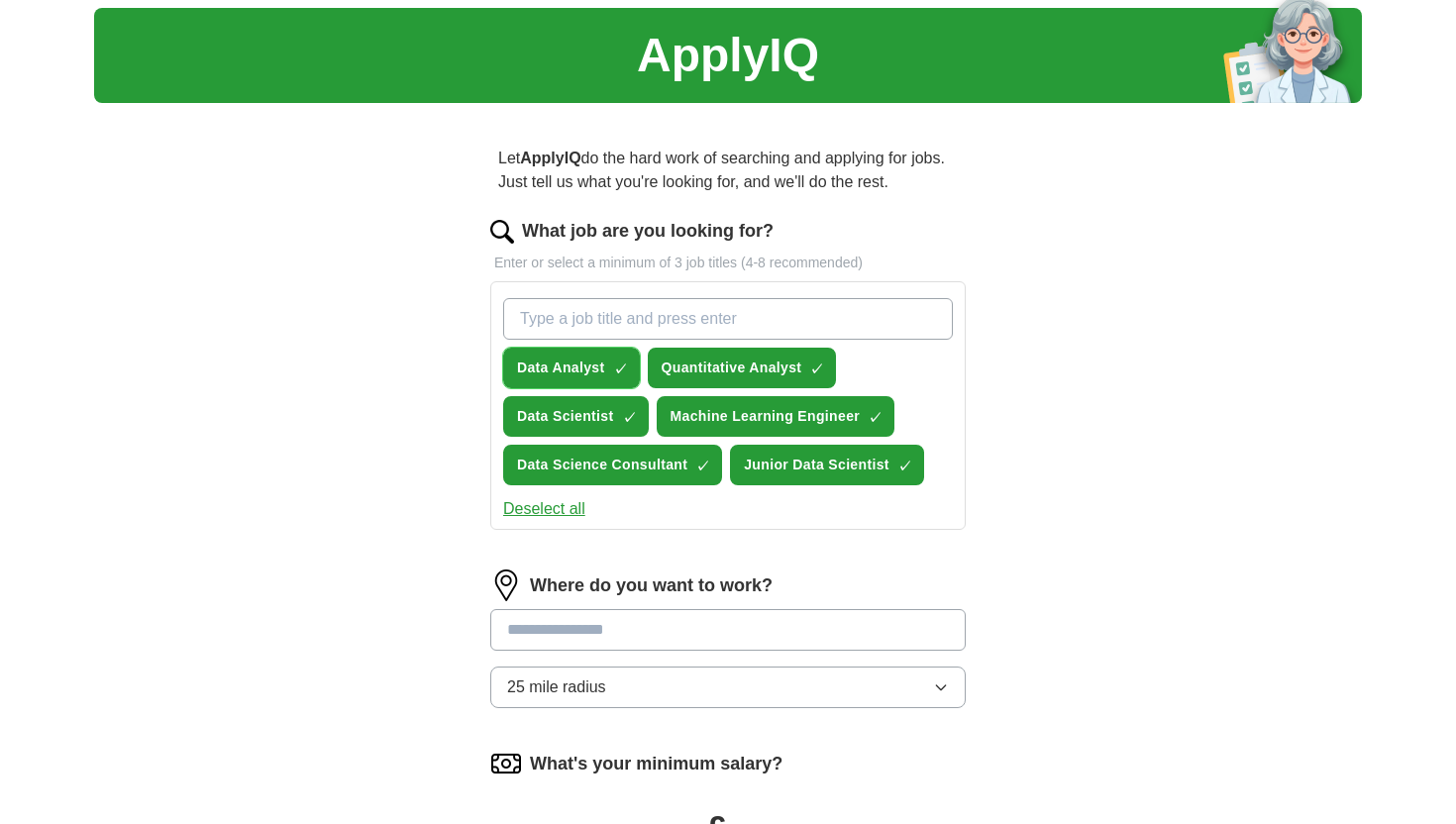 scroll, scrollTop: 128, scrollLeft: 0, axis: vertical 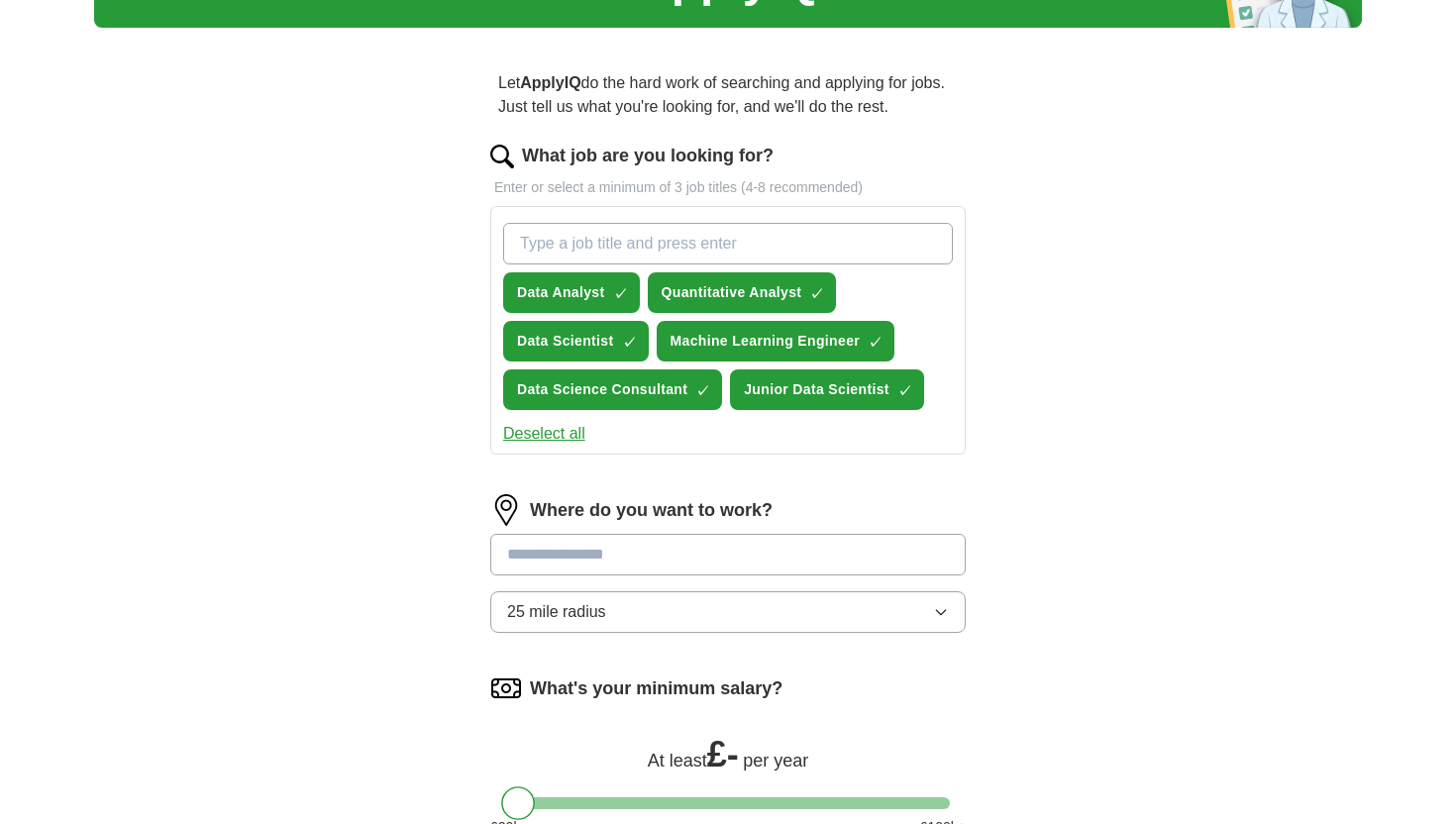 click at bounding box center (728, 555) 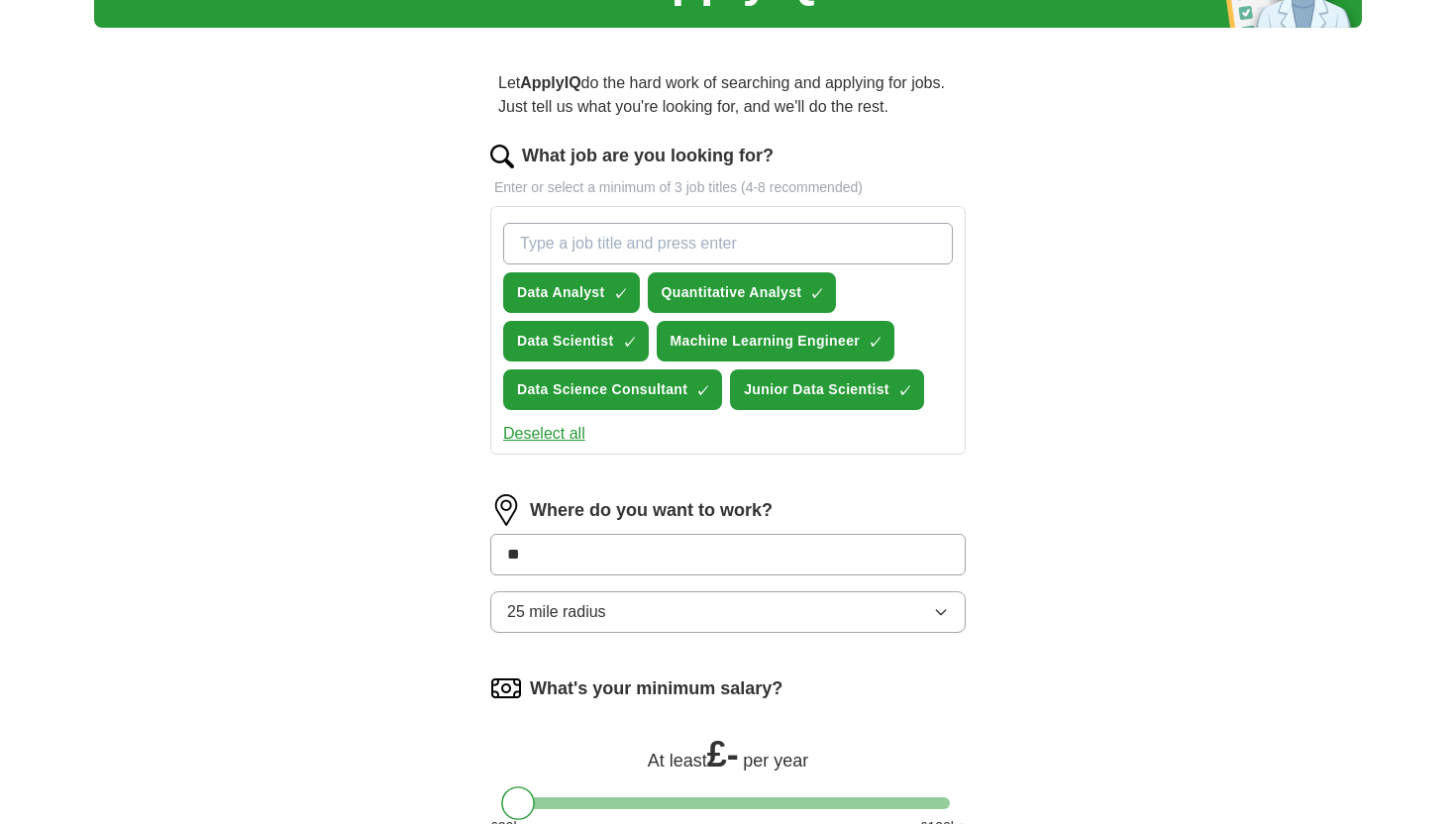 type on "***" 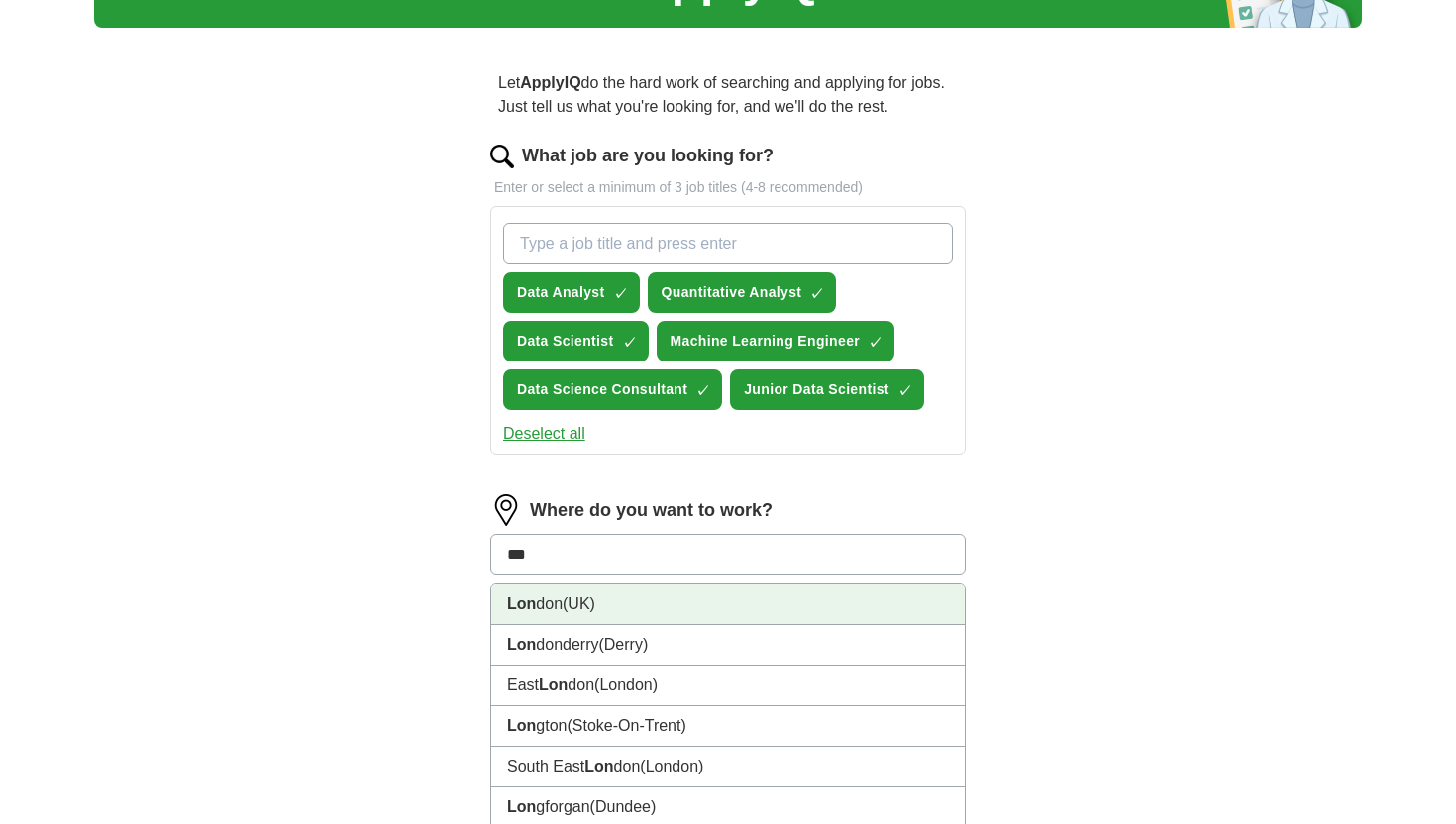 click on "[CITY]  ([COUNTRY])" at bounding box center [728, 604] 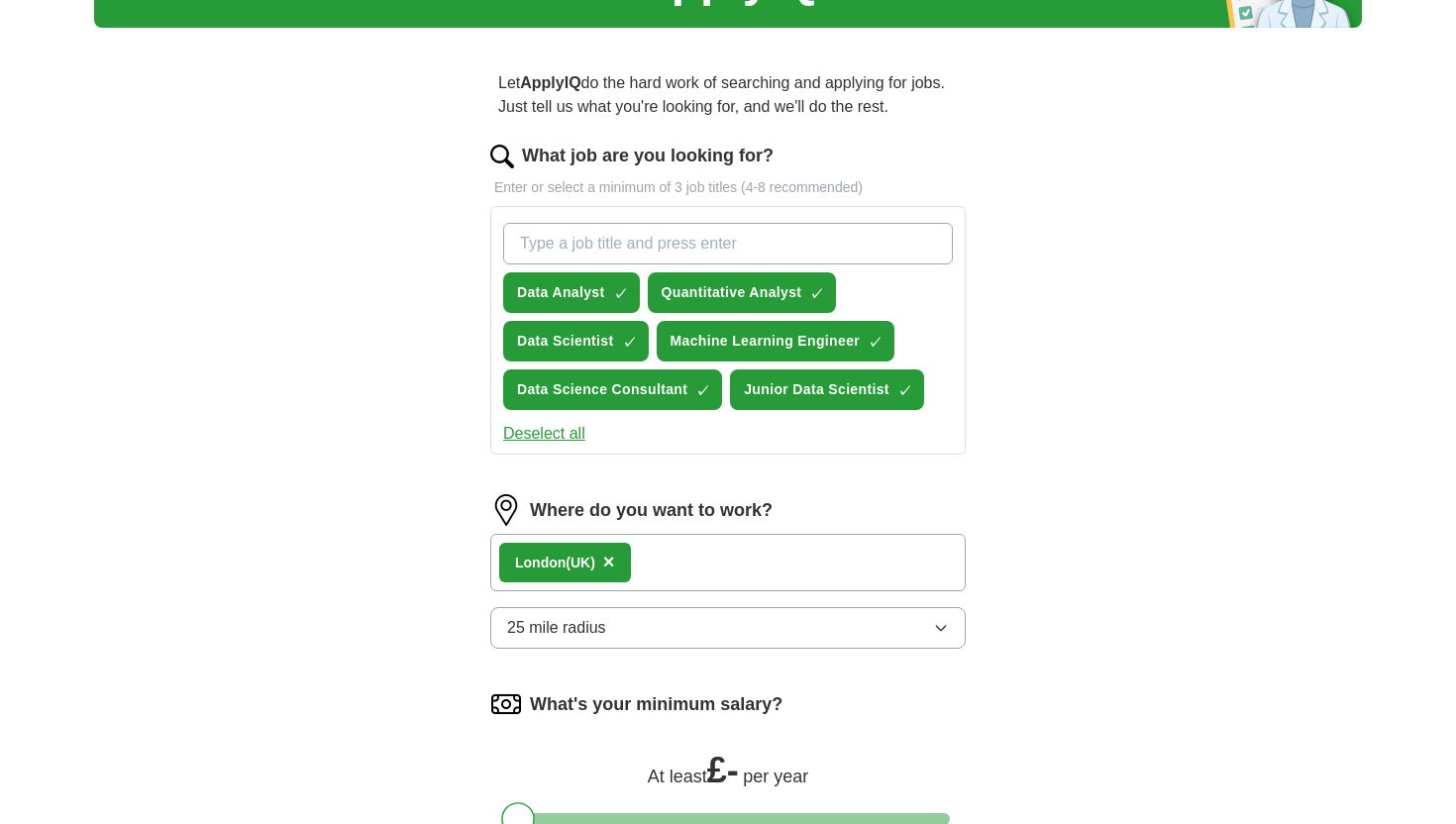 click on "[CITY]  ([COUNTRY]) ×" at bounding box center [728, 563] 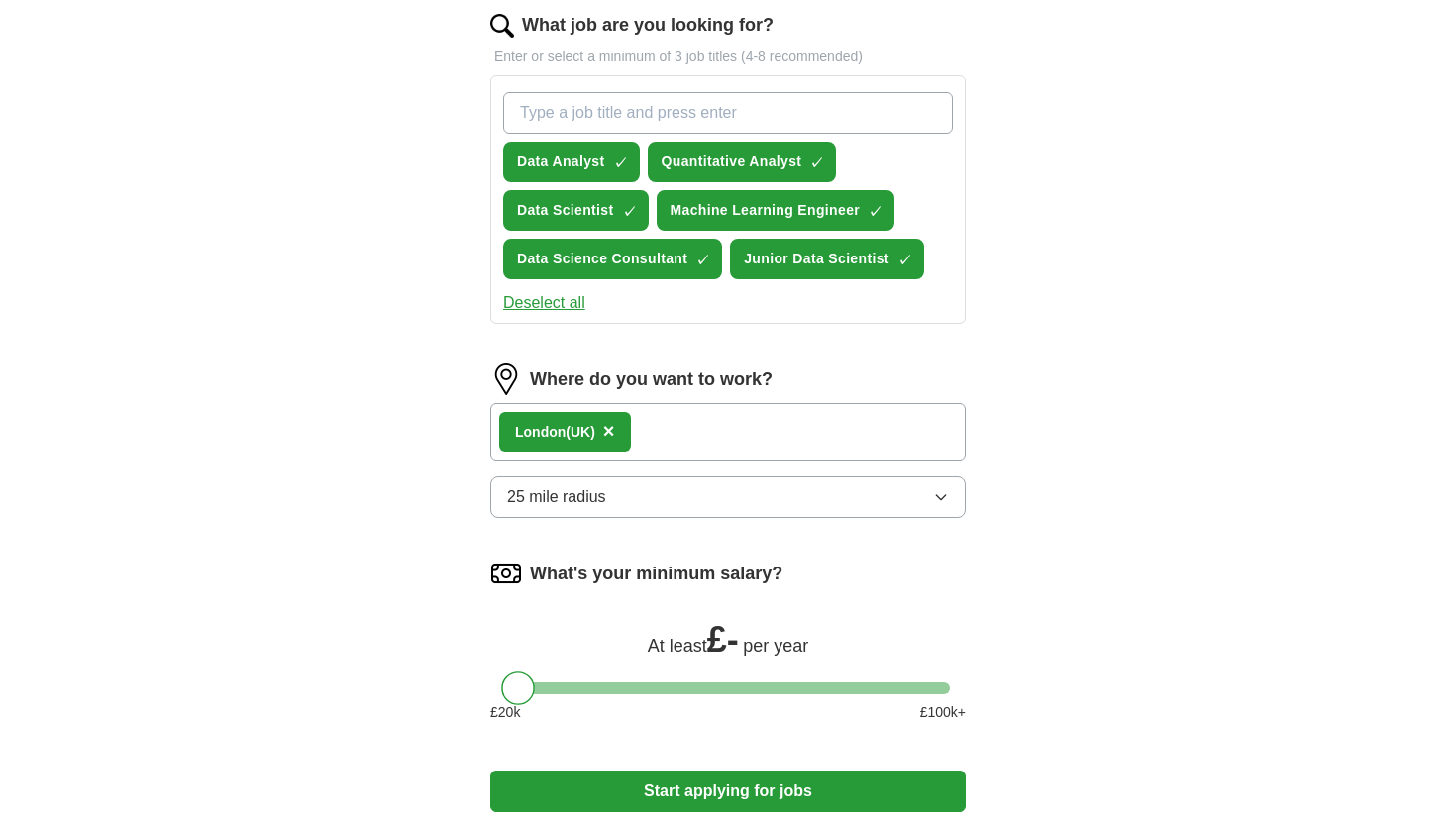 scroll, scrollTop: 268, scrollLeft: 0, axis: vertical 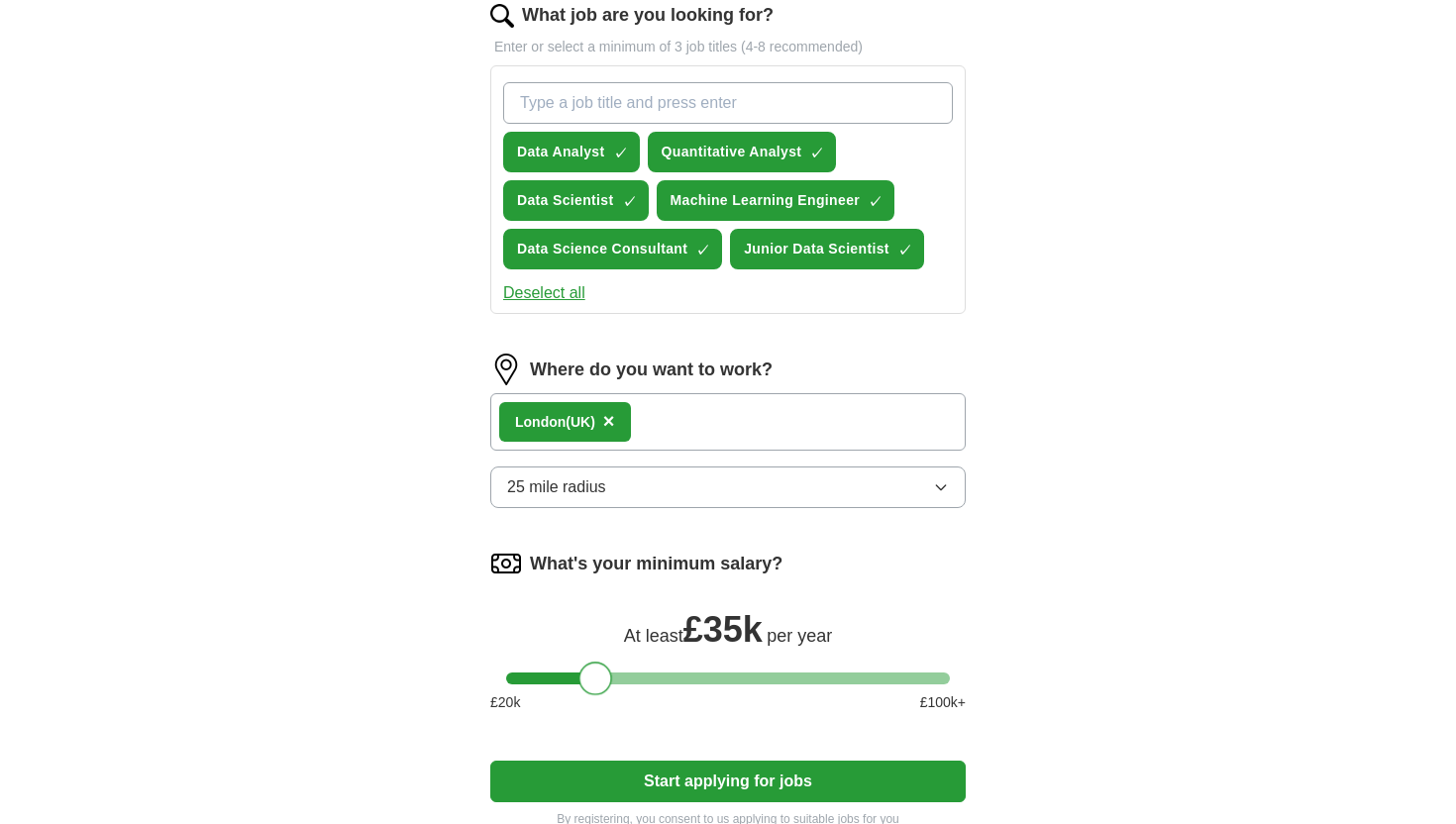 drag, startPoint x: 522, startPoint y: 678, endPoint x: 599, endPoint y: 682, distance: 77.10383 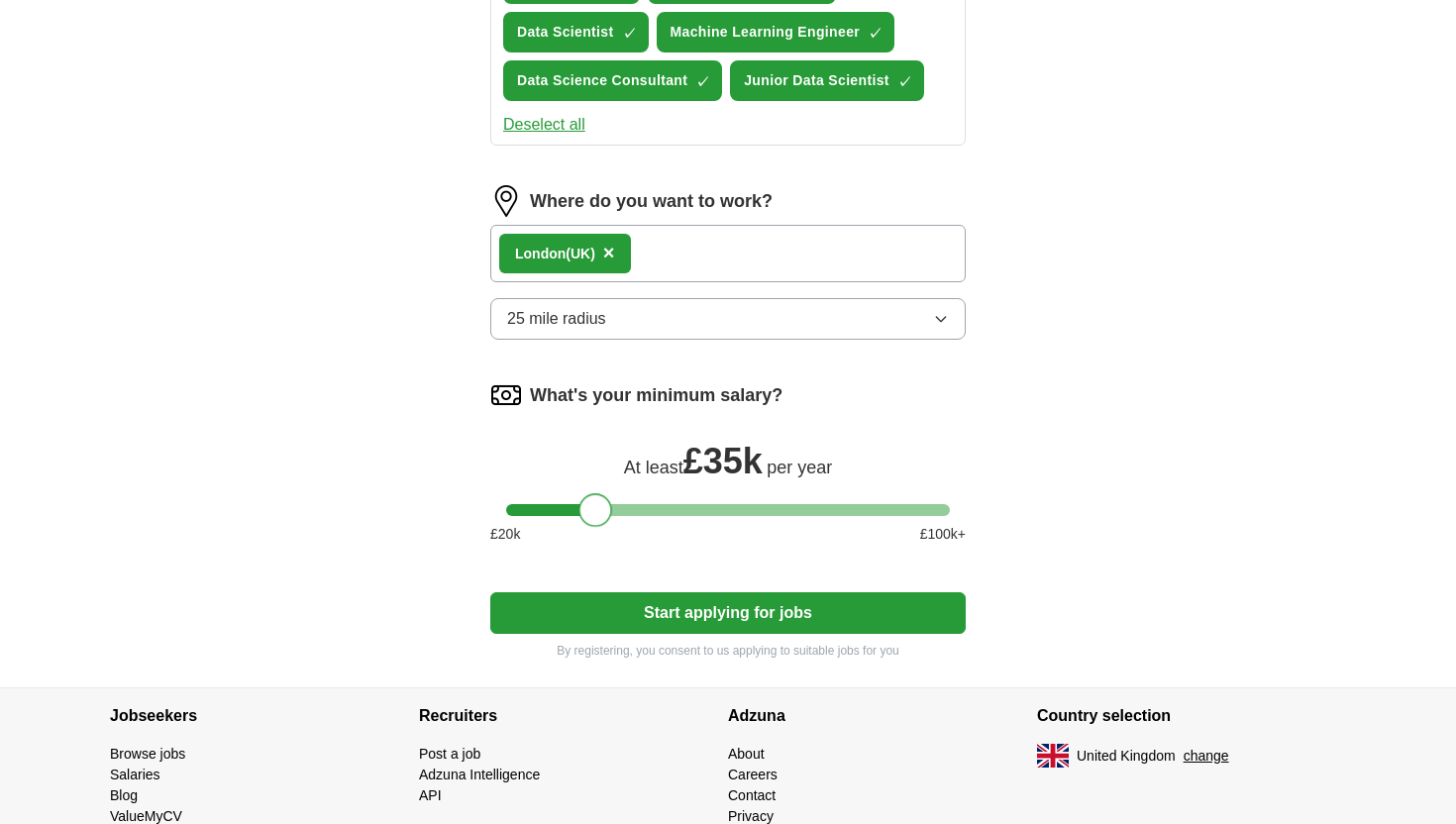 scroll, scrollTop: 360, scrollLeft: 0, axis: vertical 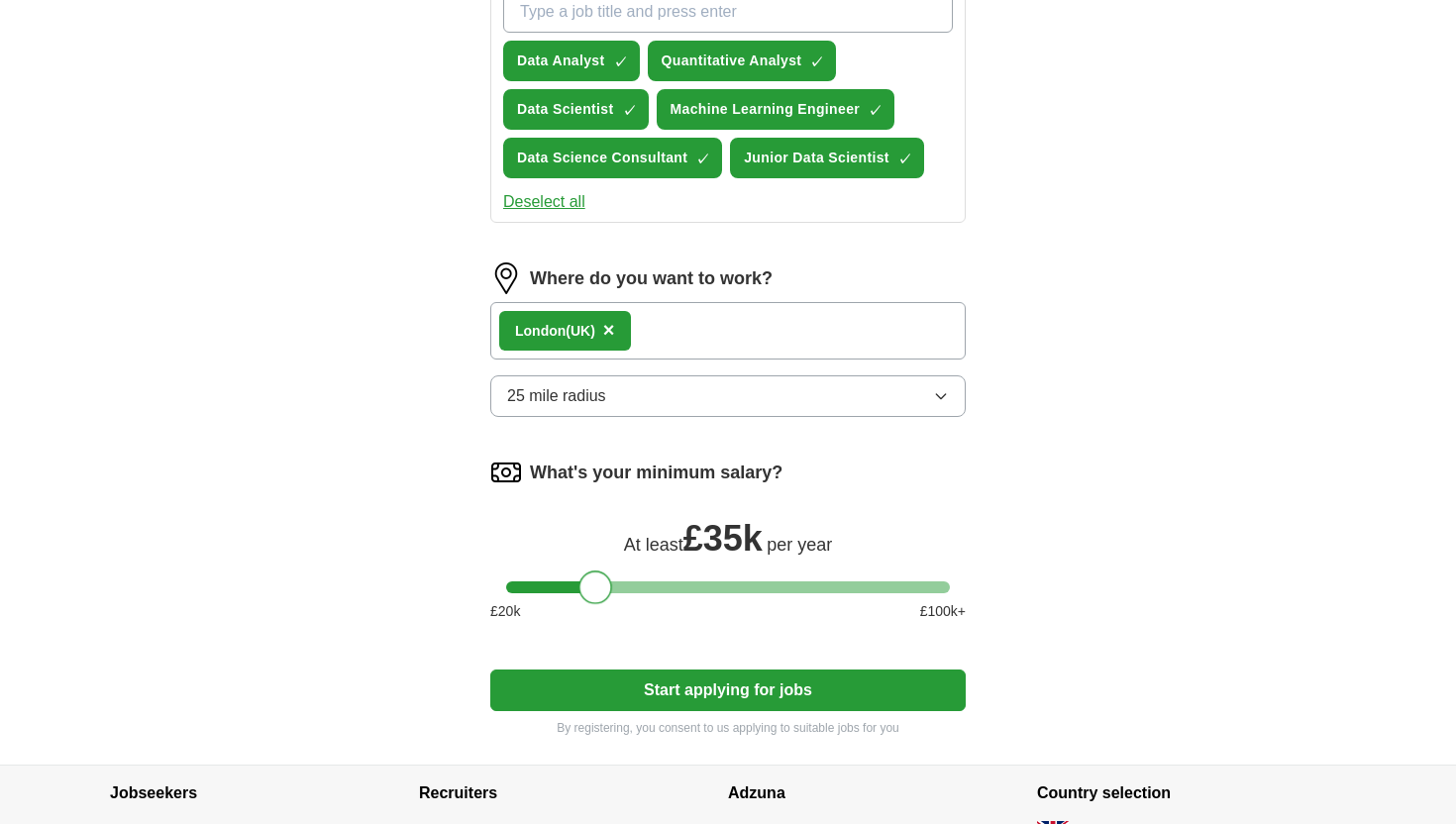 click on "[CITY]  ([COUNTRY]) ×" at bounding box center (728, 331) 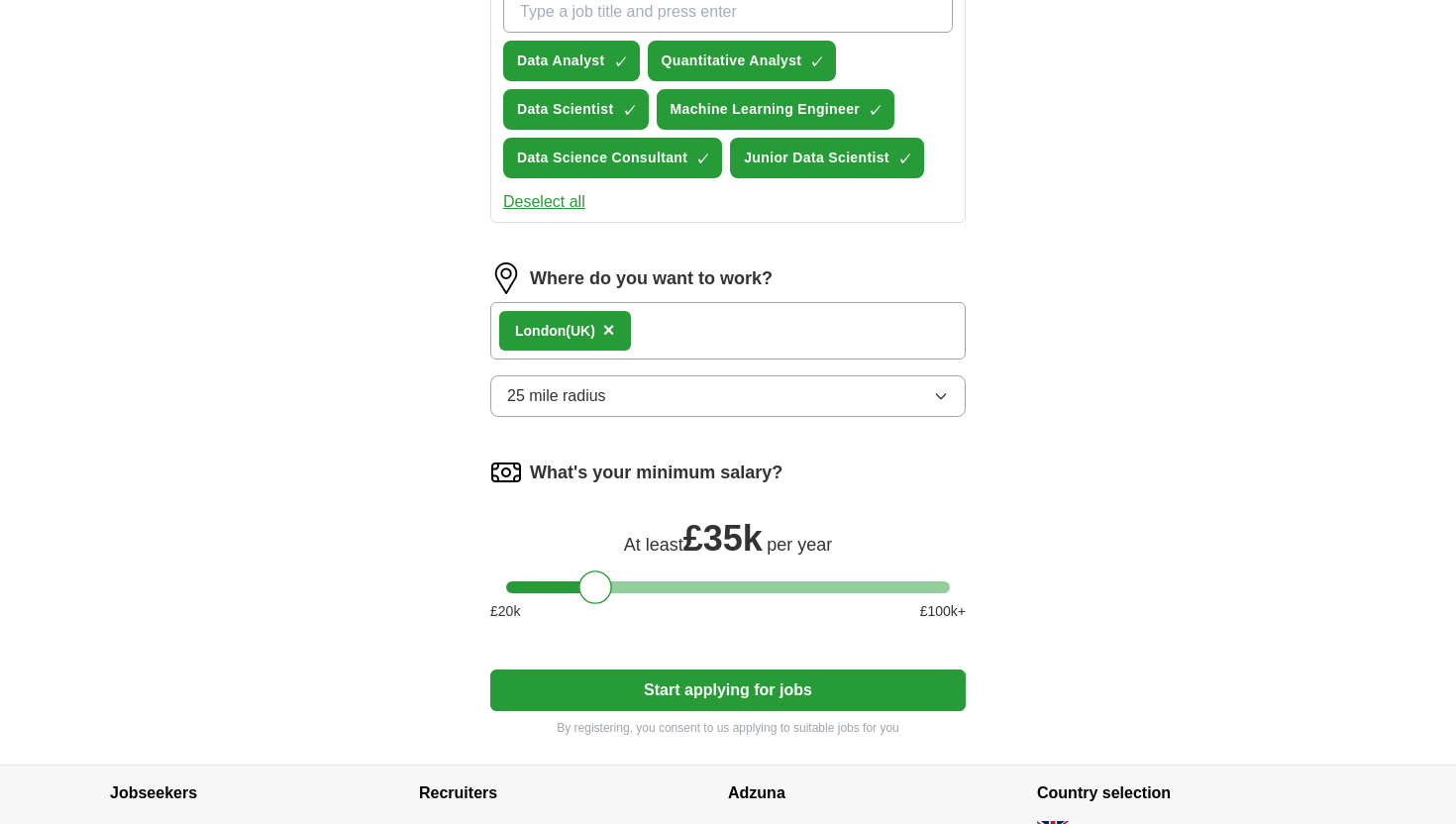 click on "[CITY]  ([COUNTRY]) ×" at bounding box center (728, 331) 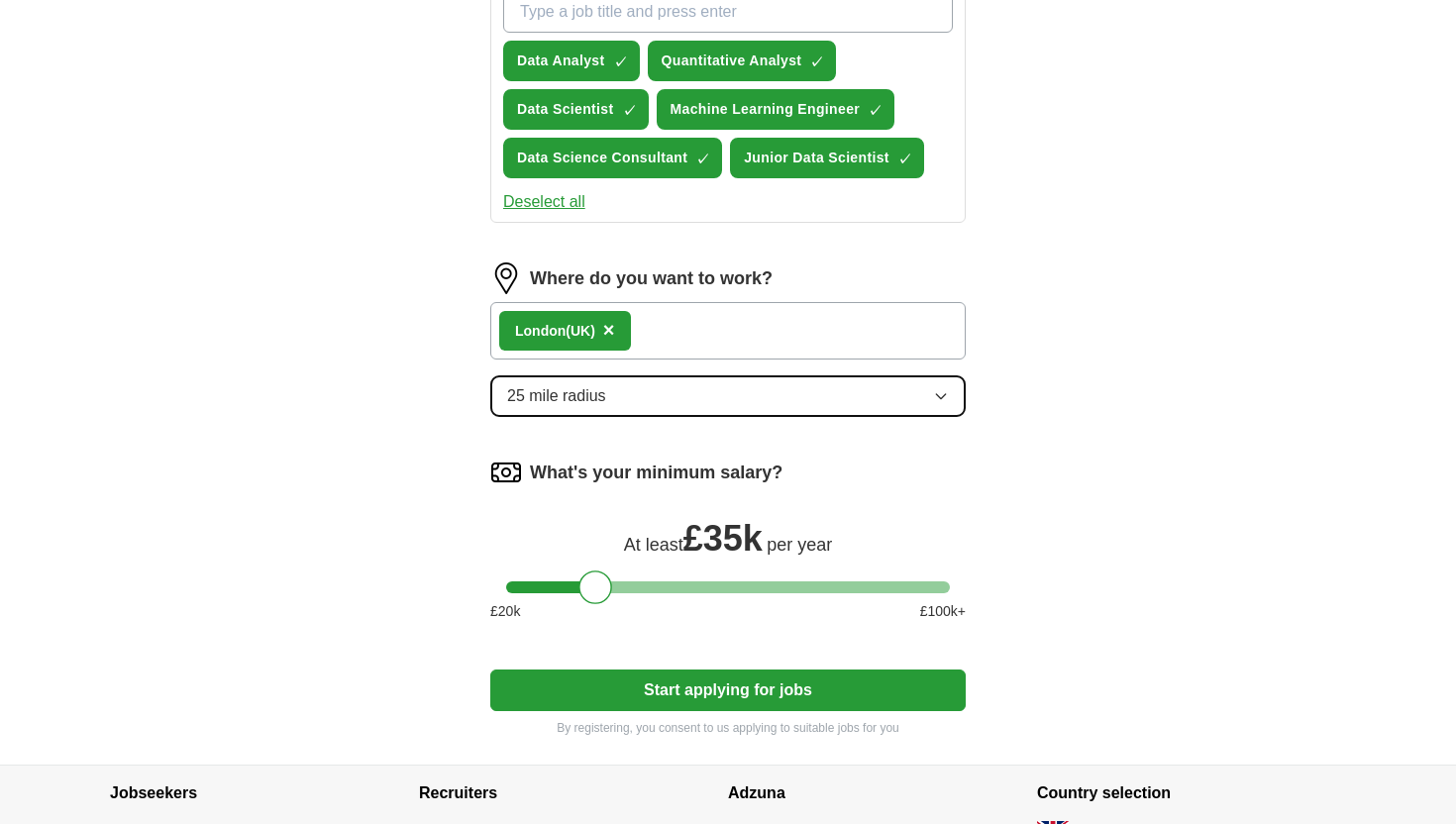 click on "25 mile radius" at bounding box center [728, 396] 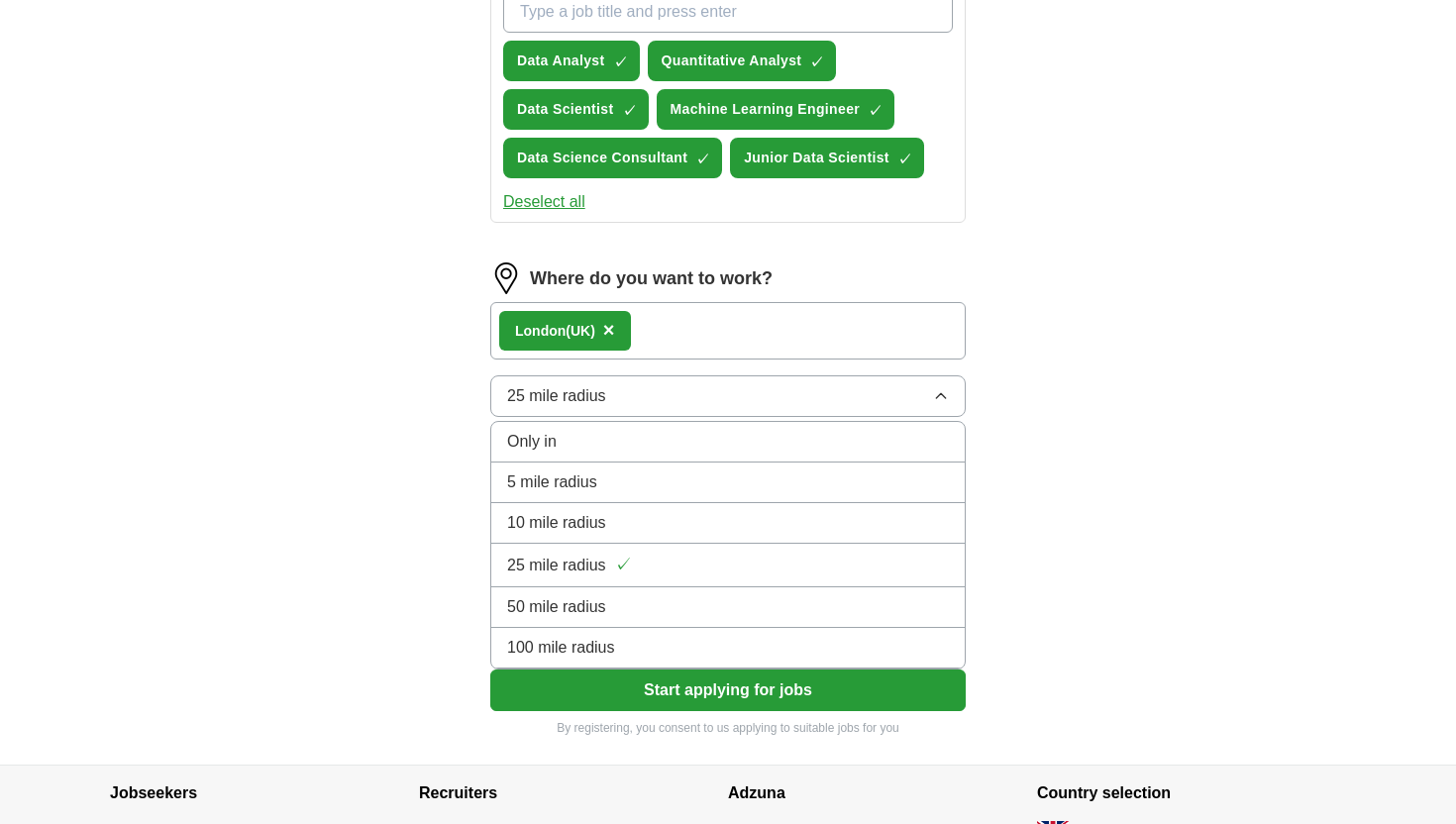 click on "Let  ApplyIQ  do the hard work of searching and applying for jobs. Just tell us what you're looking for, and we'll do the rest. What job are you looking for? Enter or select a minimum of 3 job titles (4-8 recommended) Data Analyst ✓ × Quantitative Analyst ✓ × Data Scientist ✓ × Machine Learning Engineer ✓ × Data Science Consultant ✓ × Junior Data Scientist ✓ × Deselect all Where do you want to work? [CITY]  ([COUNTRY]) × 25 mile radius Only in 5 mile radius 10 mile radius 25 mile radius ✓ 50 mile radius 100 mile radius What's your minimum salary? At least  £ 35k   per year £ 20 k £ 100 k+ Start applying for jobs By registering, you consent to us applying to suitable jobs for you" at bounding box center [728, 288] 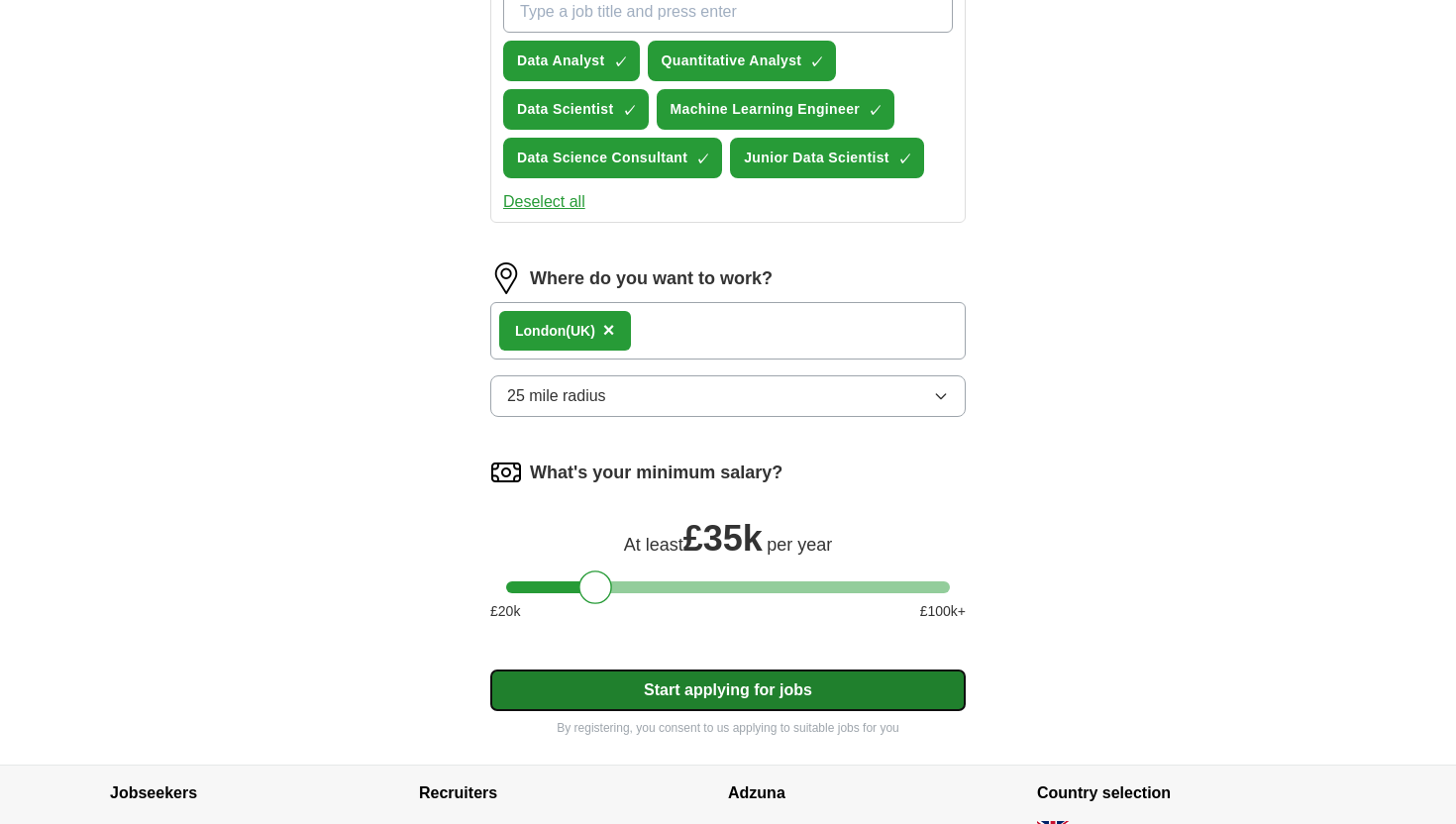 click on "Start applying for jobs" at bounding box center (728, 690) 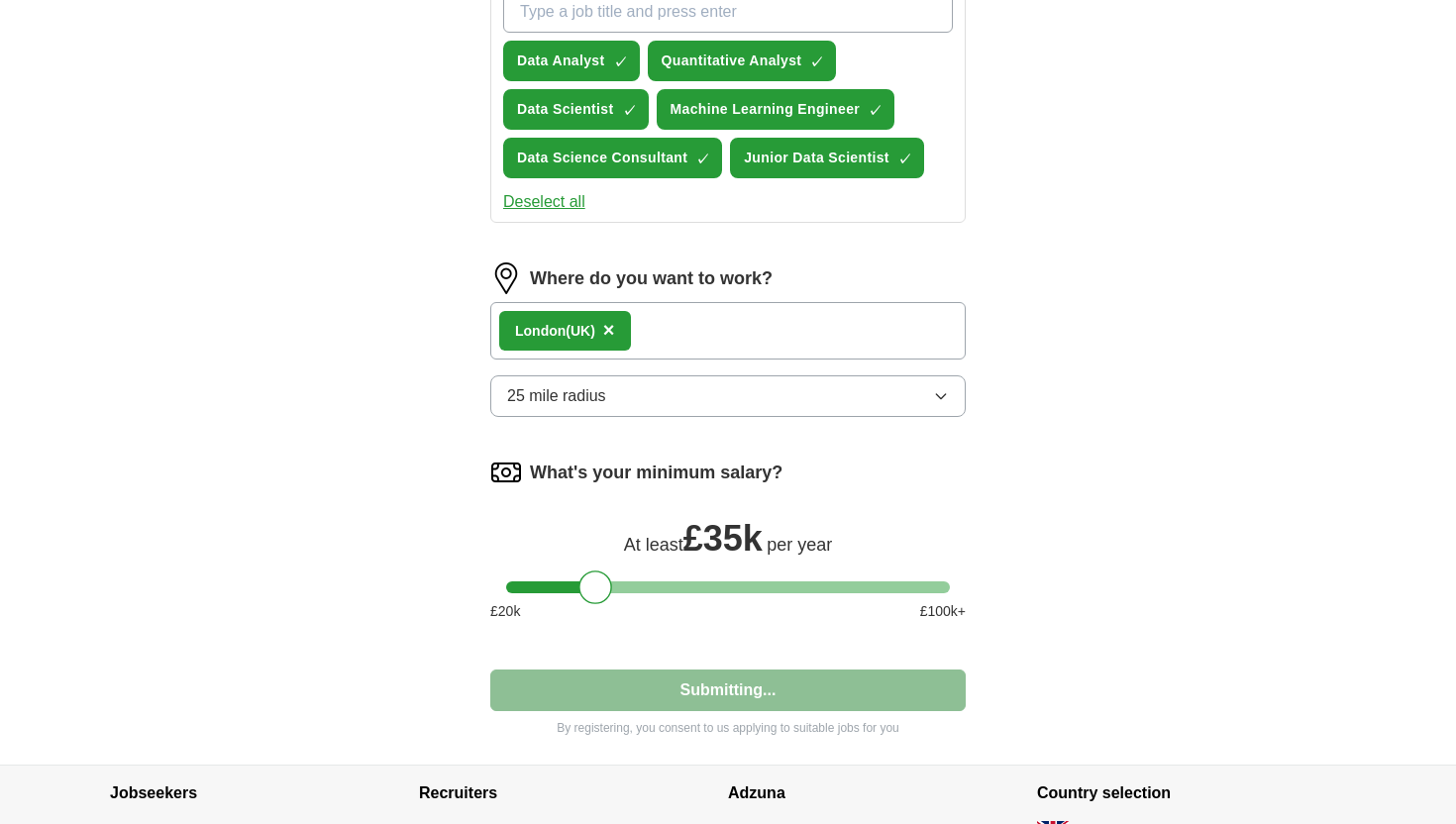 select on "**" 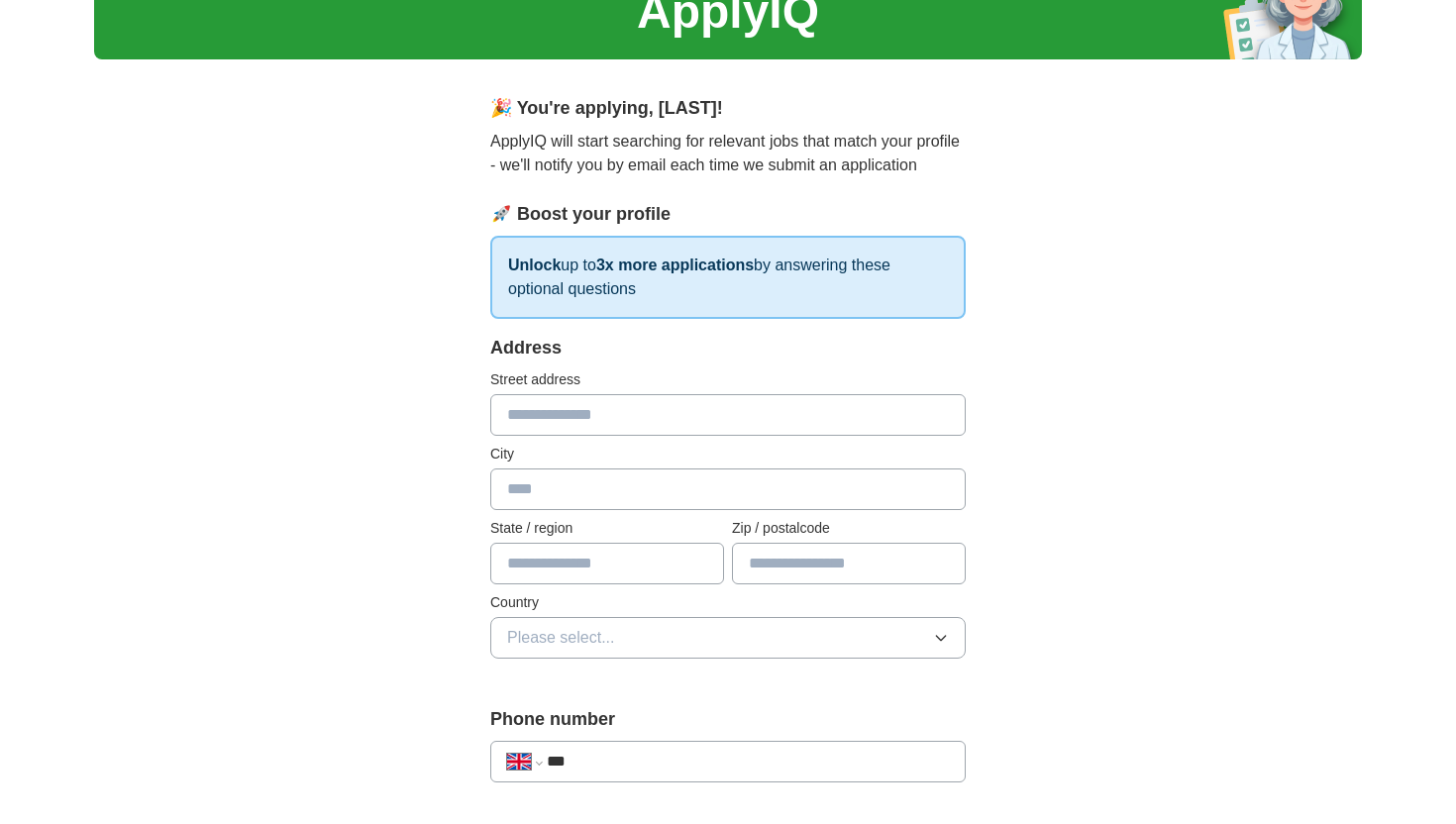 scroll, scrollTop: 100, scrollLeft: 0, axis: vertical 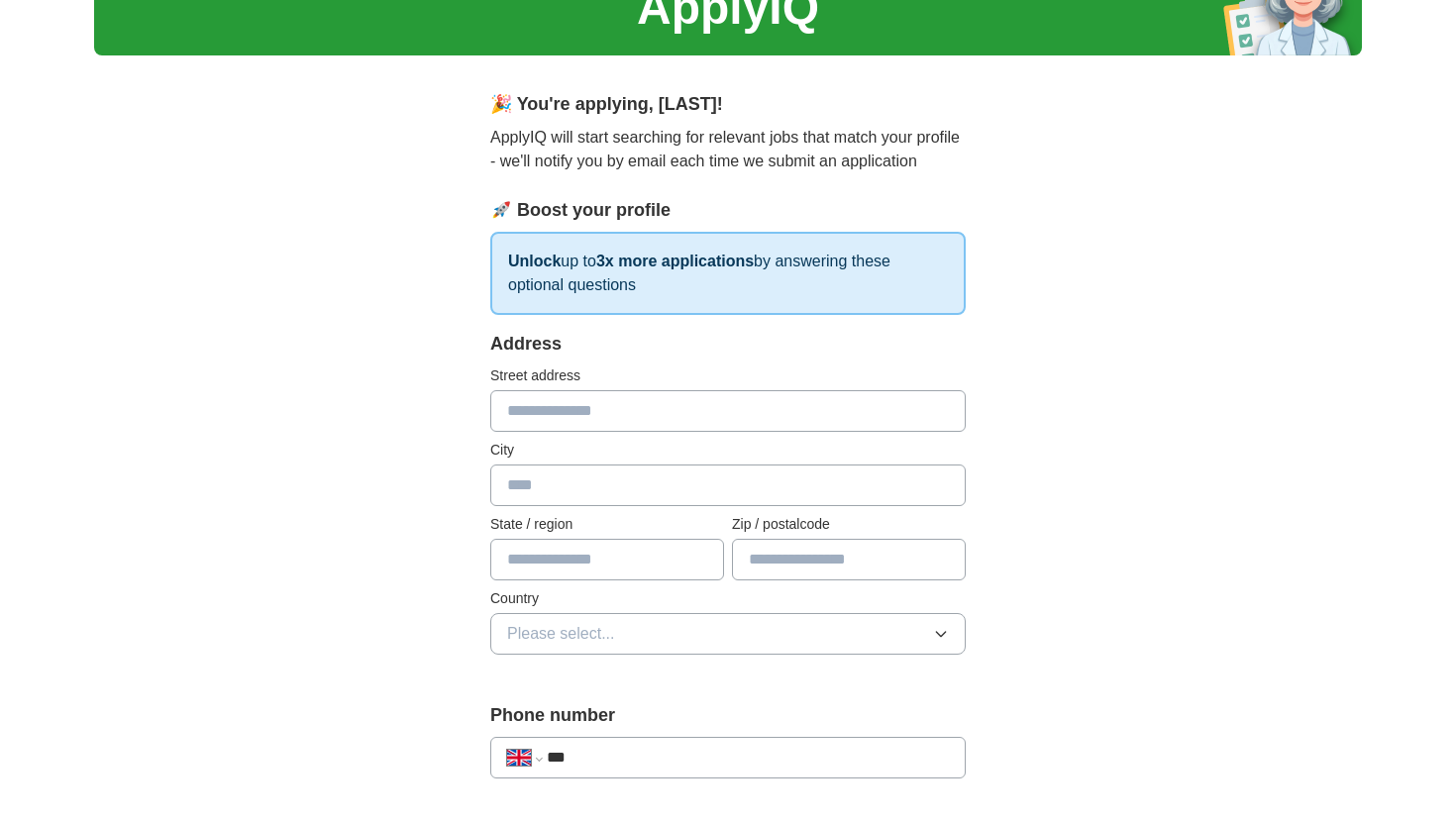 click on "Street address" at bounding box center [728, 375] 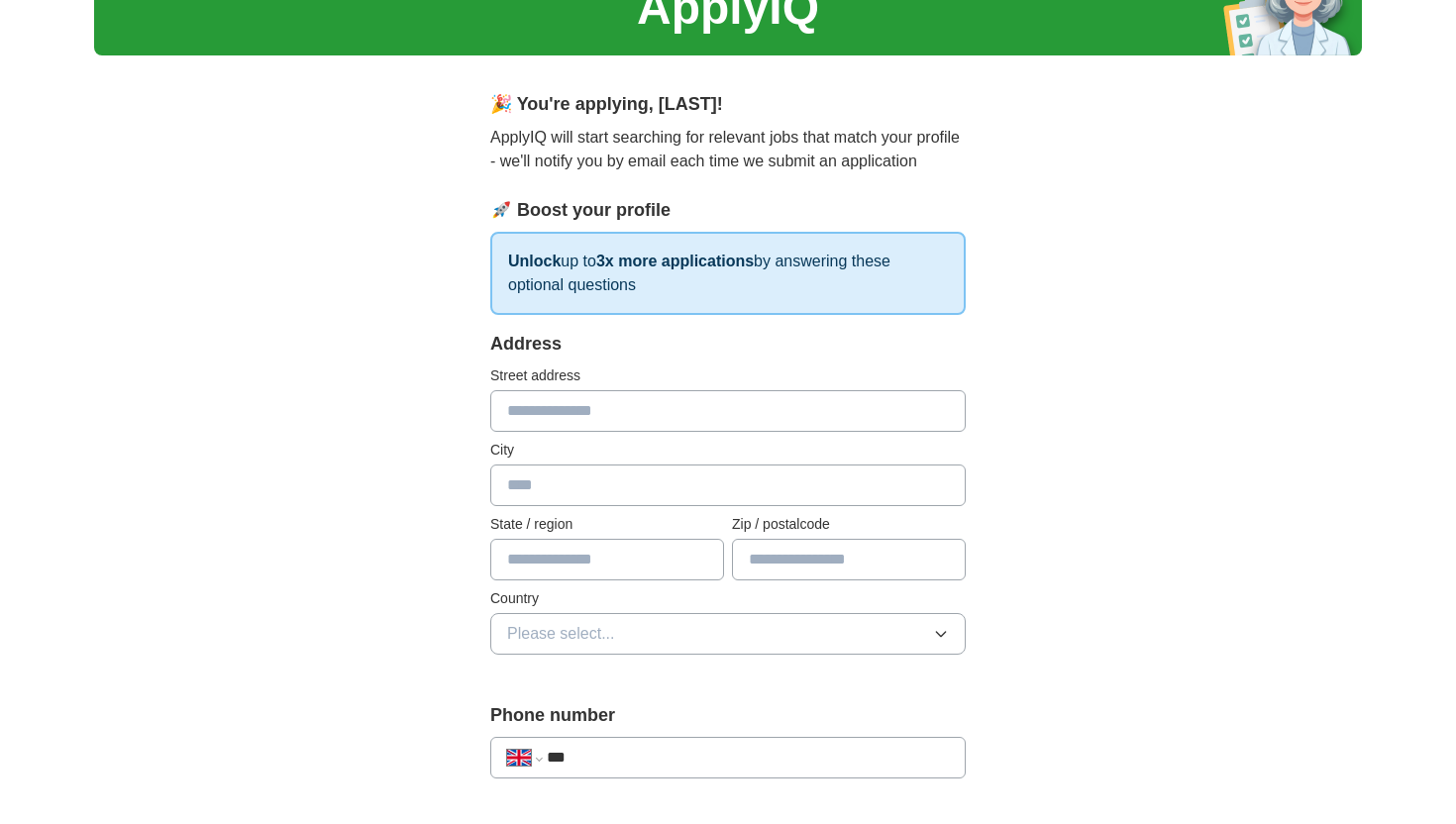type on "**********" 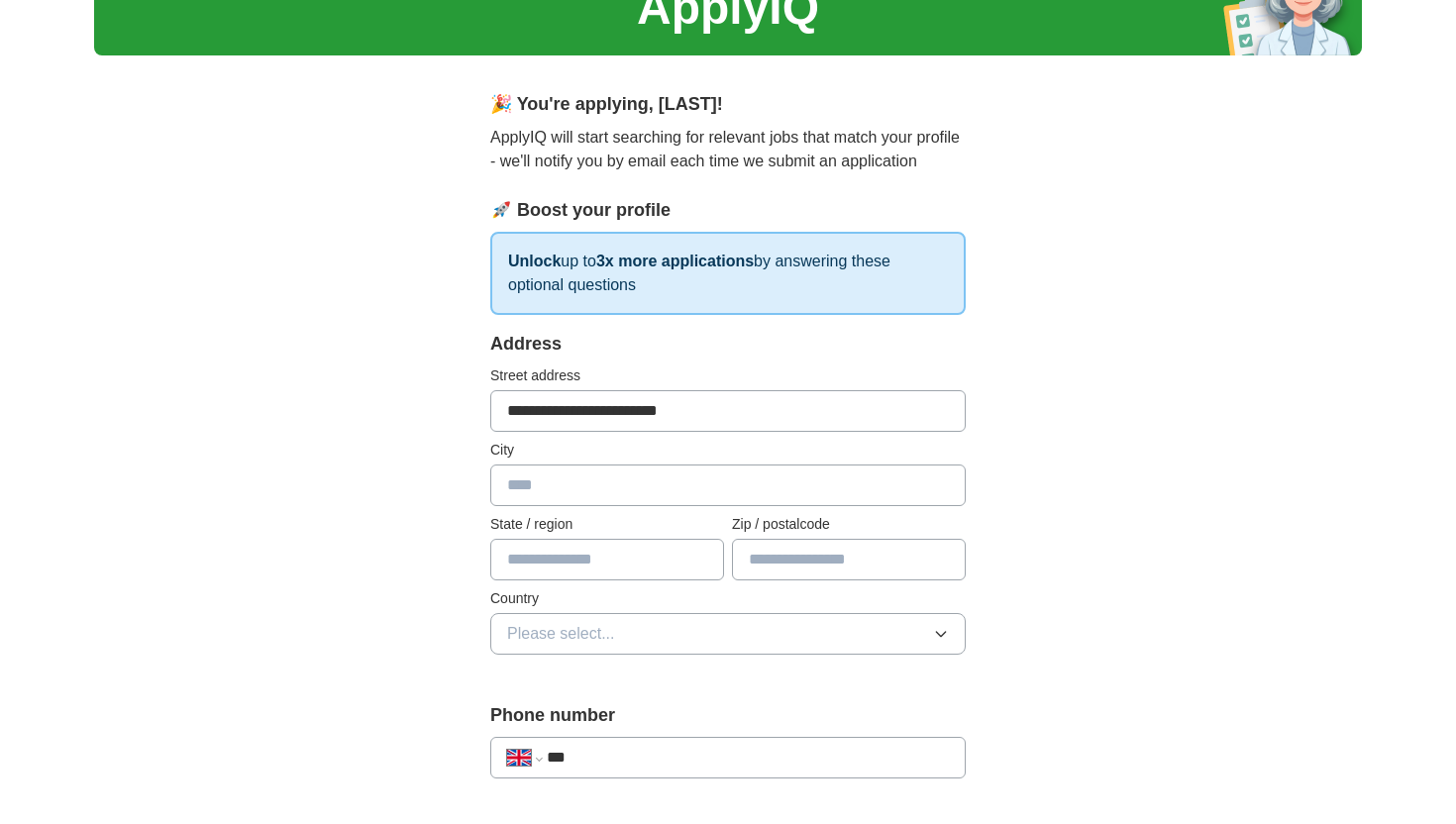 type on "******" 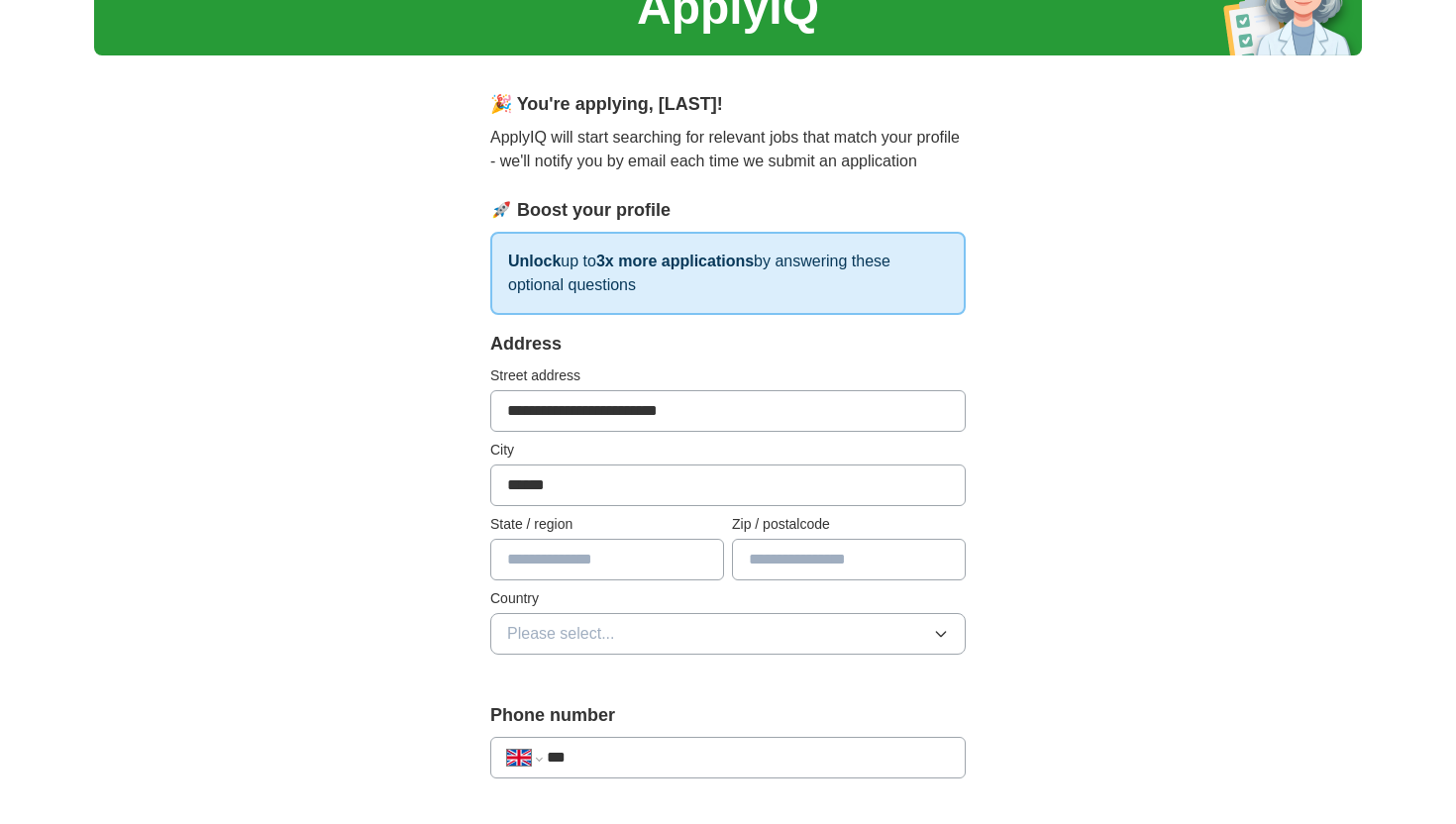 type on "**********" 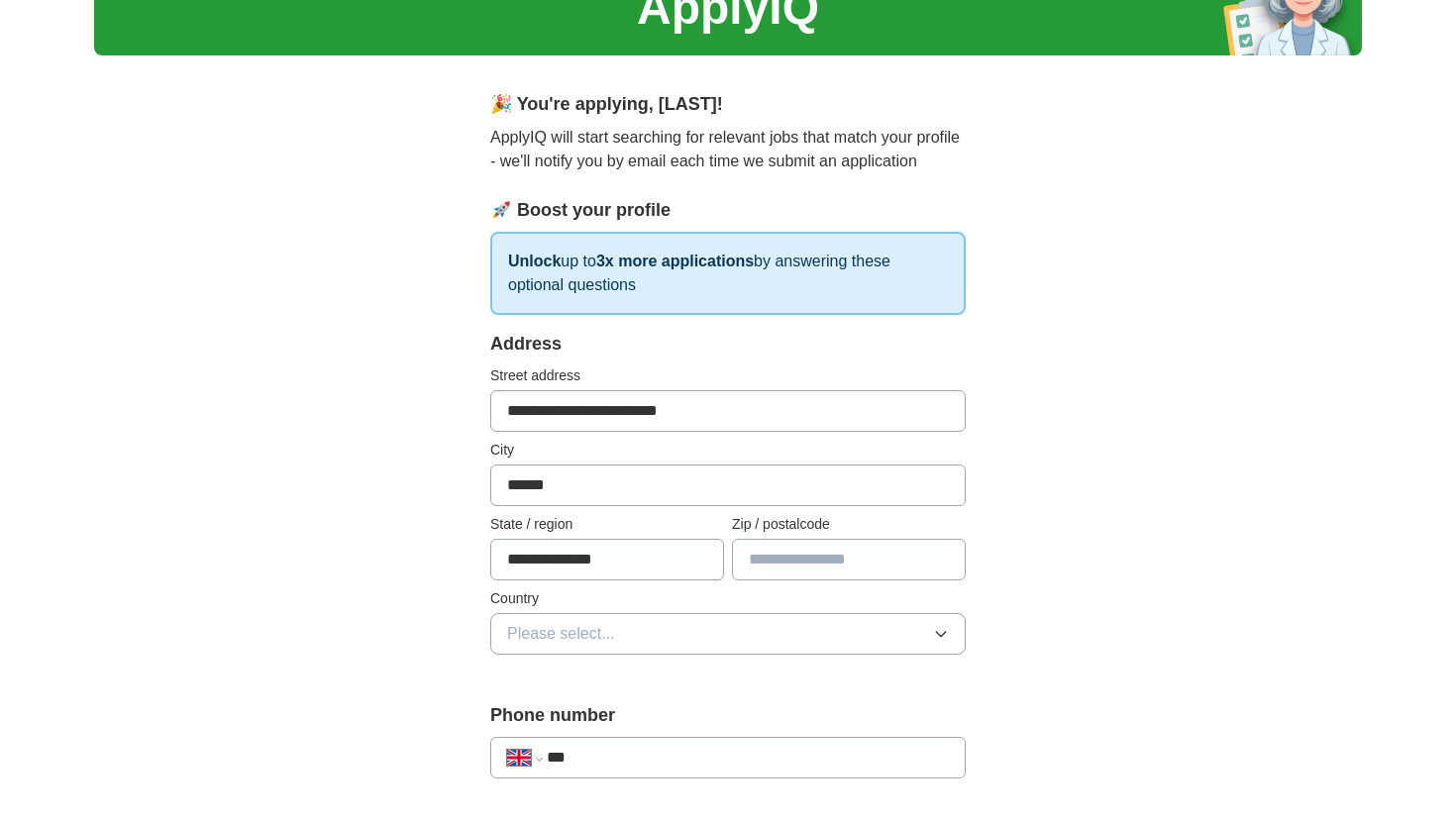 type on "*******" 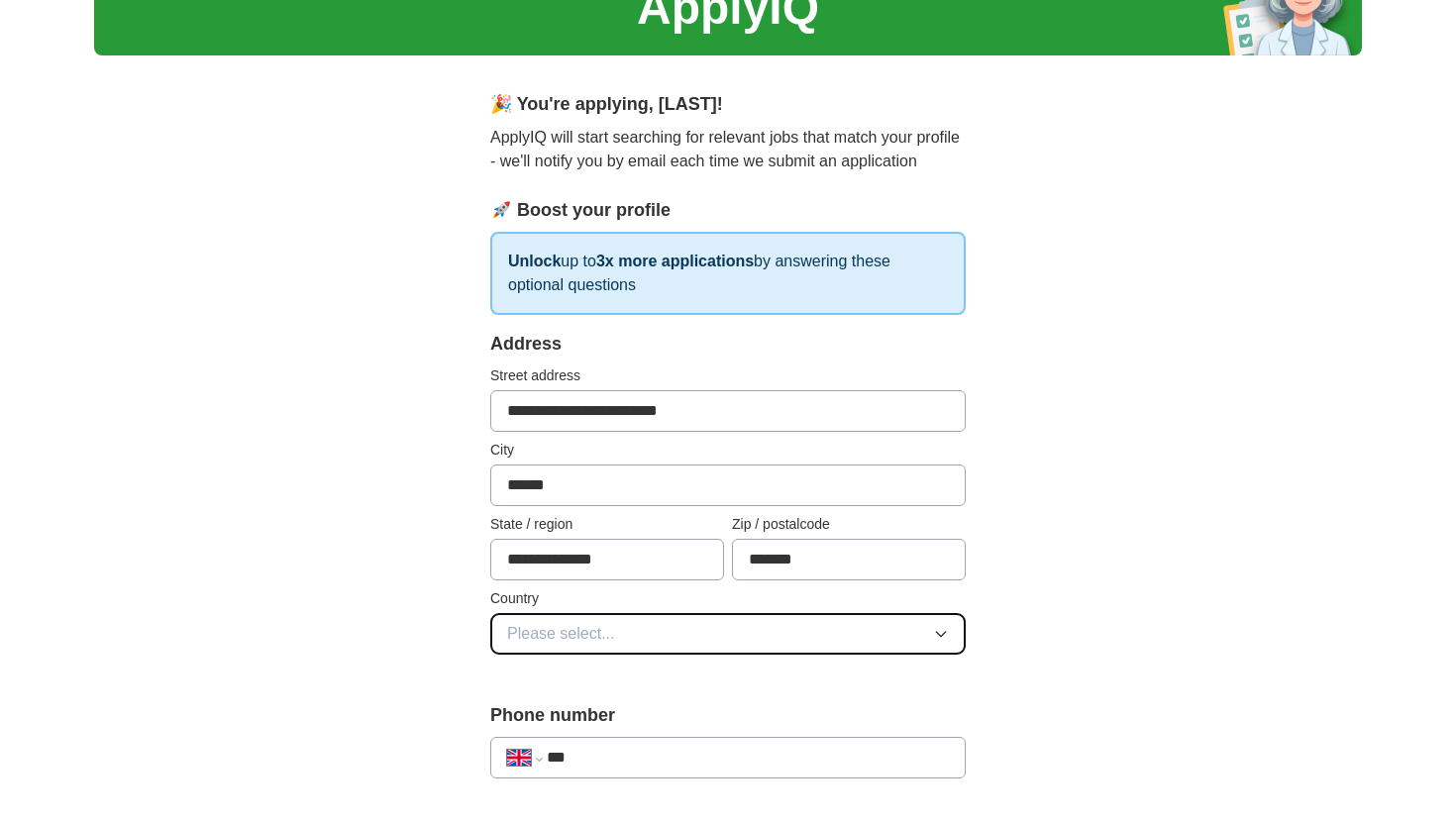 click on "Please select..." at bounding box center (728, 634) 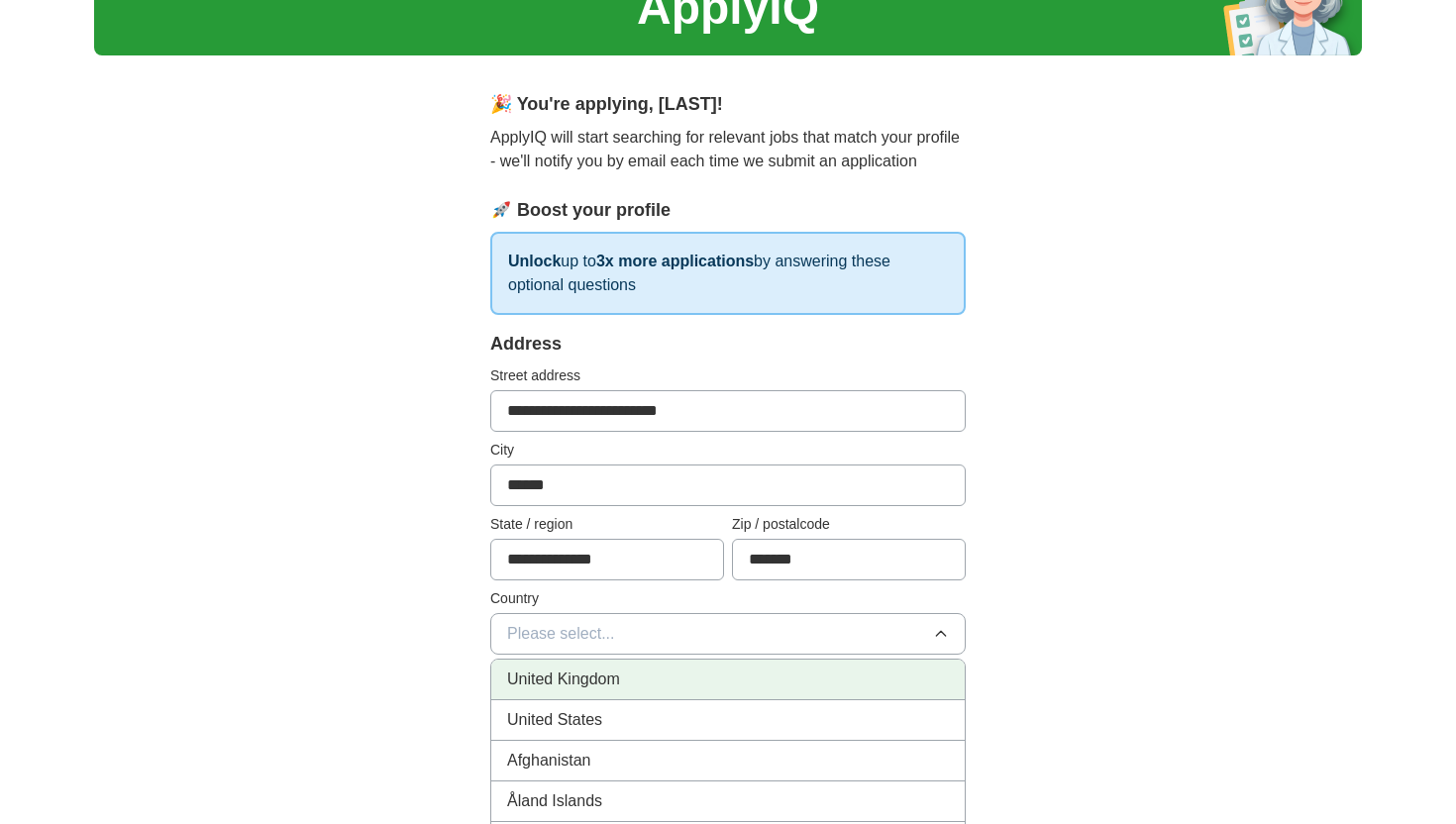 click on "United Kingdom" at bounding box center (728, 679) 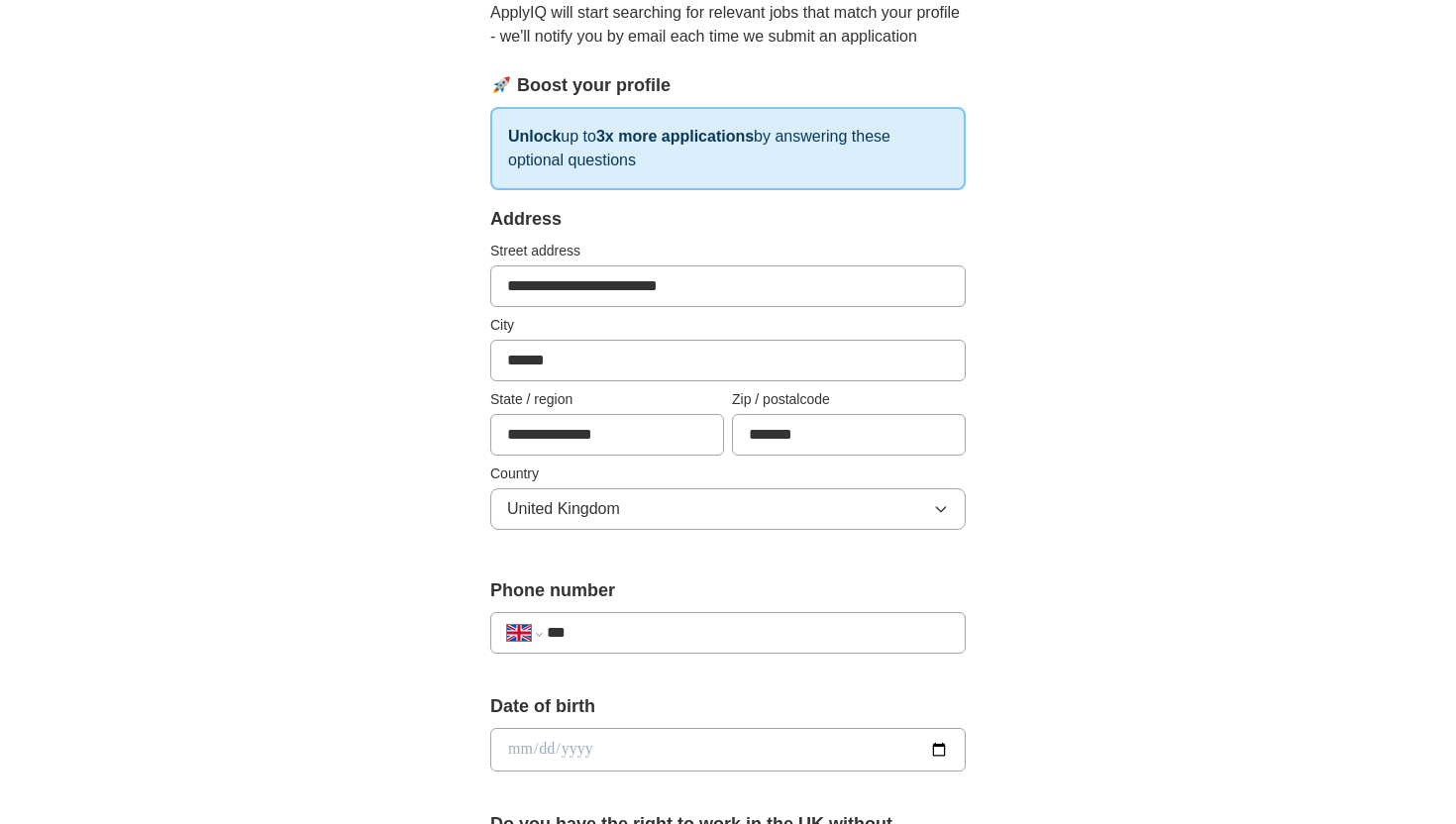 scroll, scrollTop: 236, scrollLeft: 0, axis: vertical 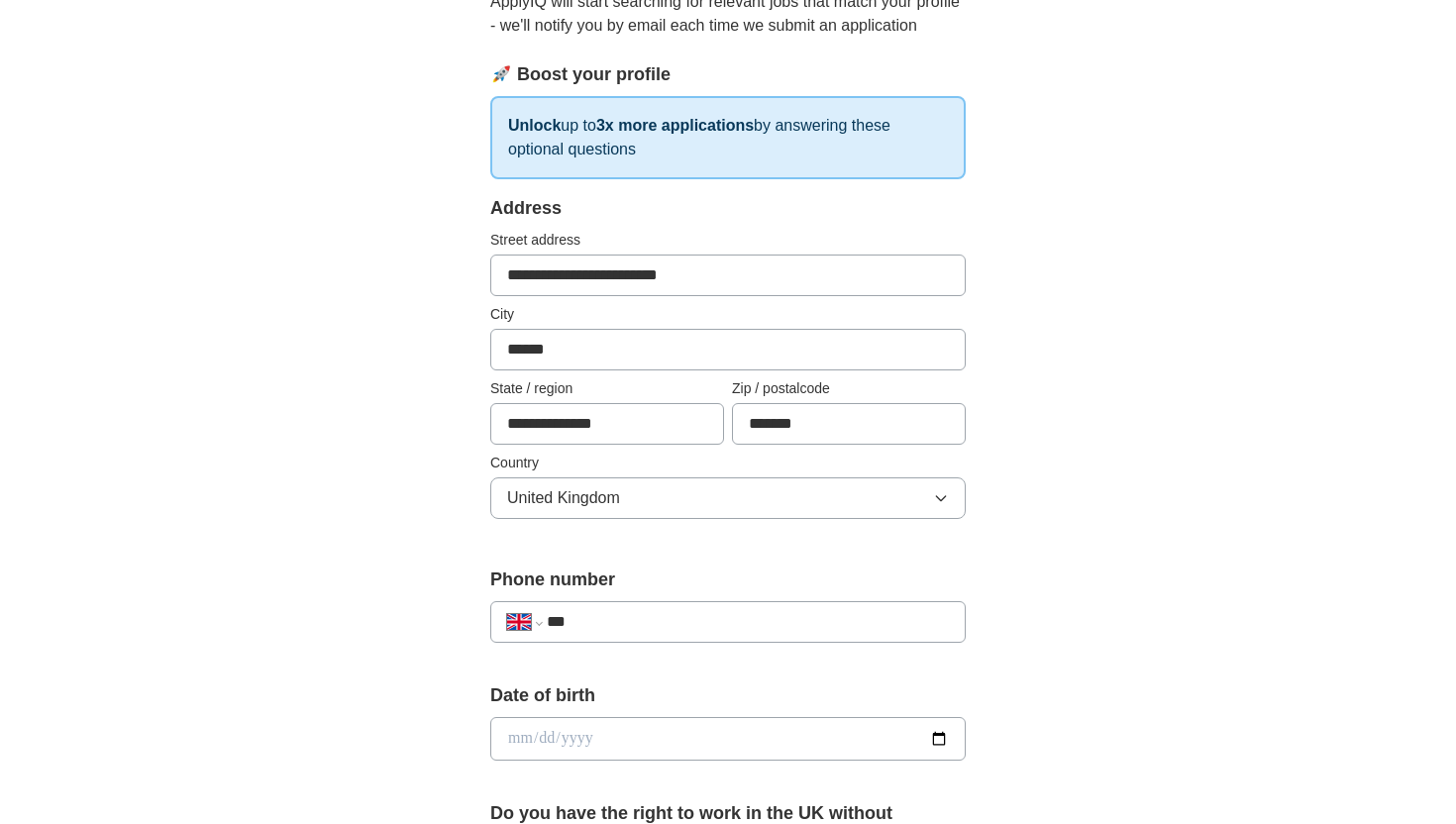 click on "***" at bounding box center (748, 622) 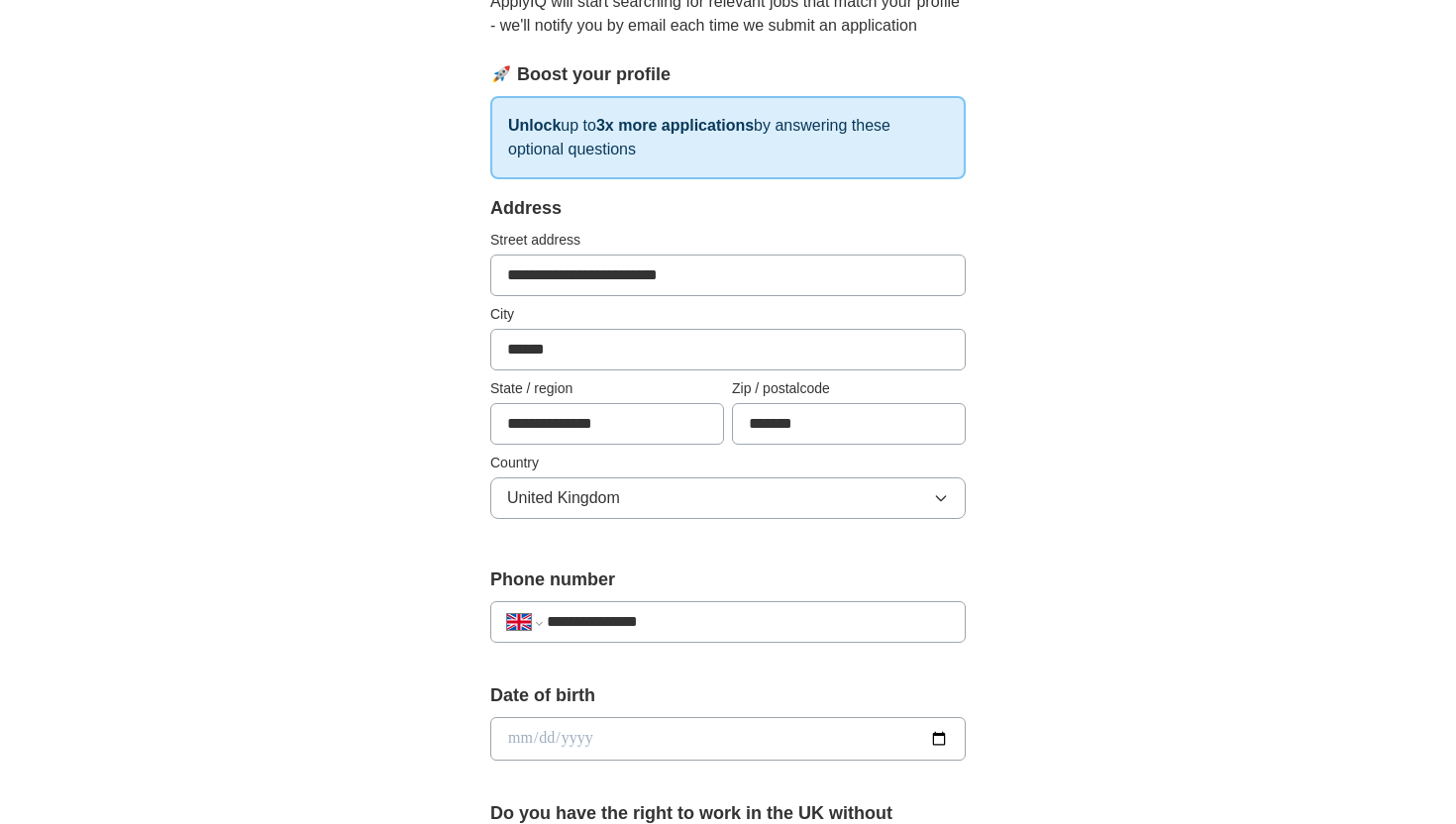 scroll, scrollTop: 344, scrollLeft: 0, axis: vertical 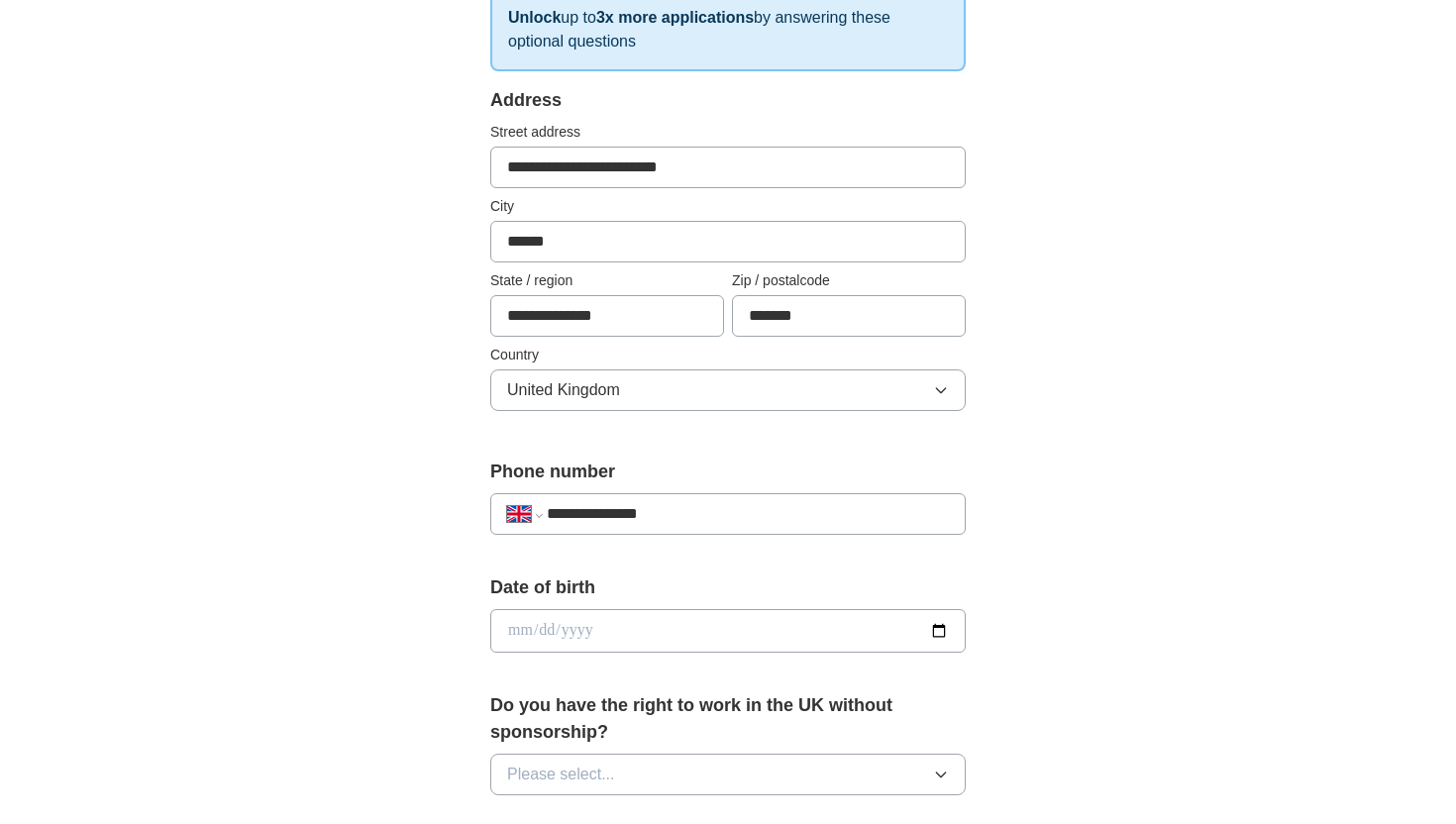 click at bounding box center (728, 631) 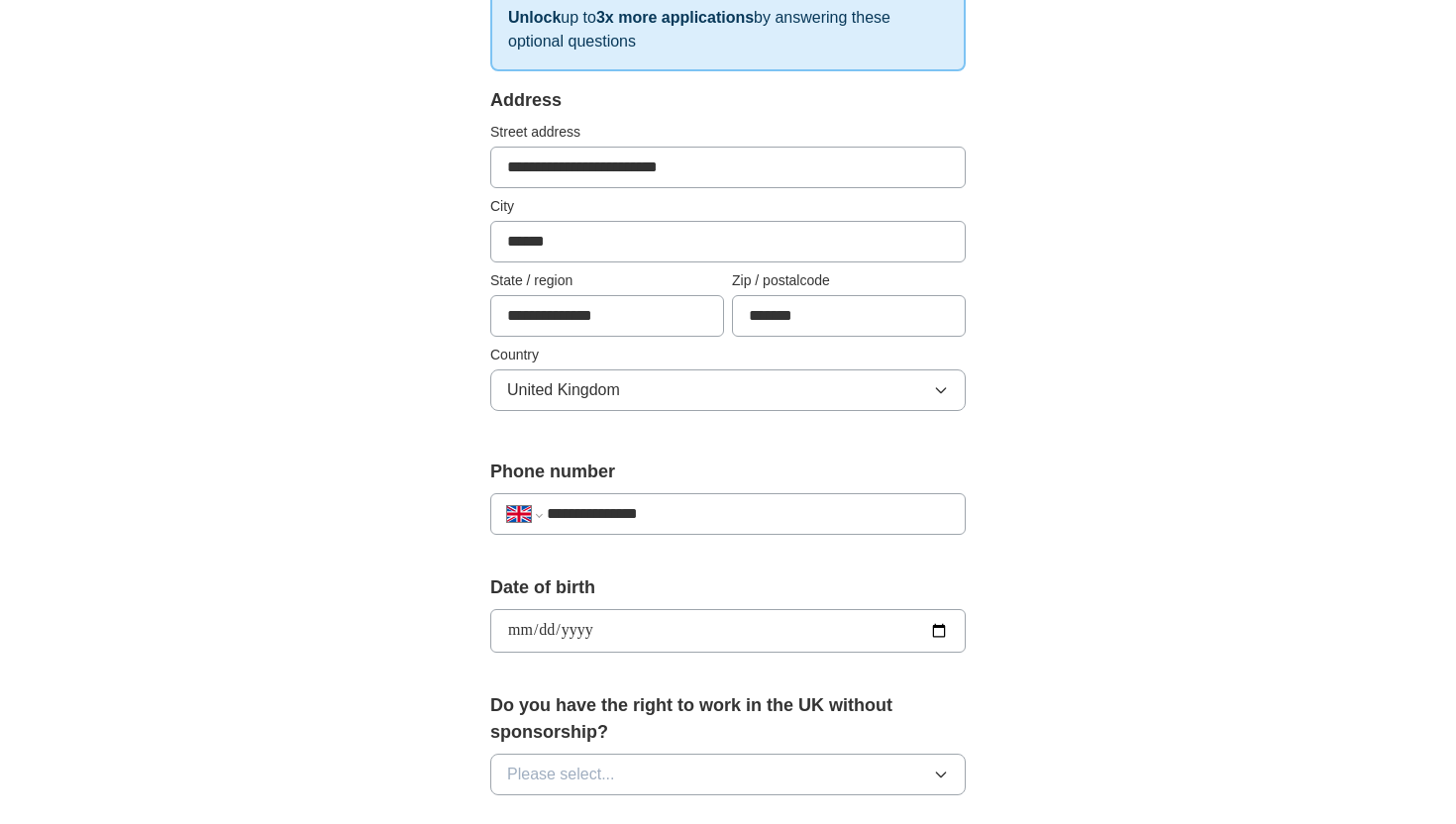 type on "**********" 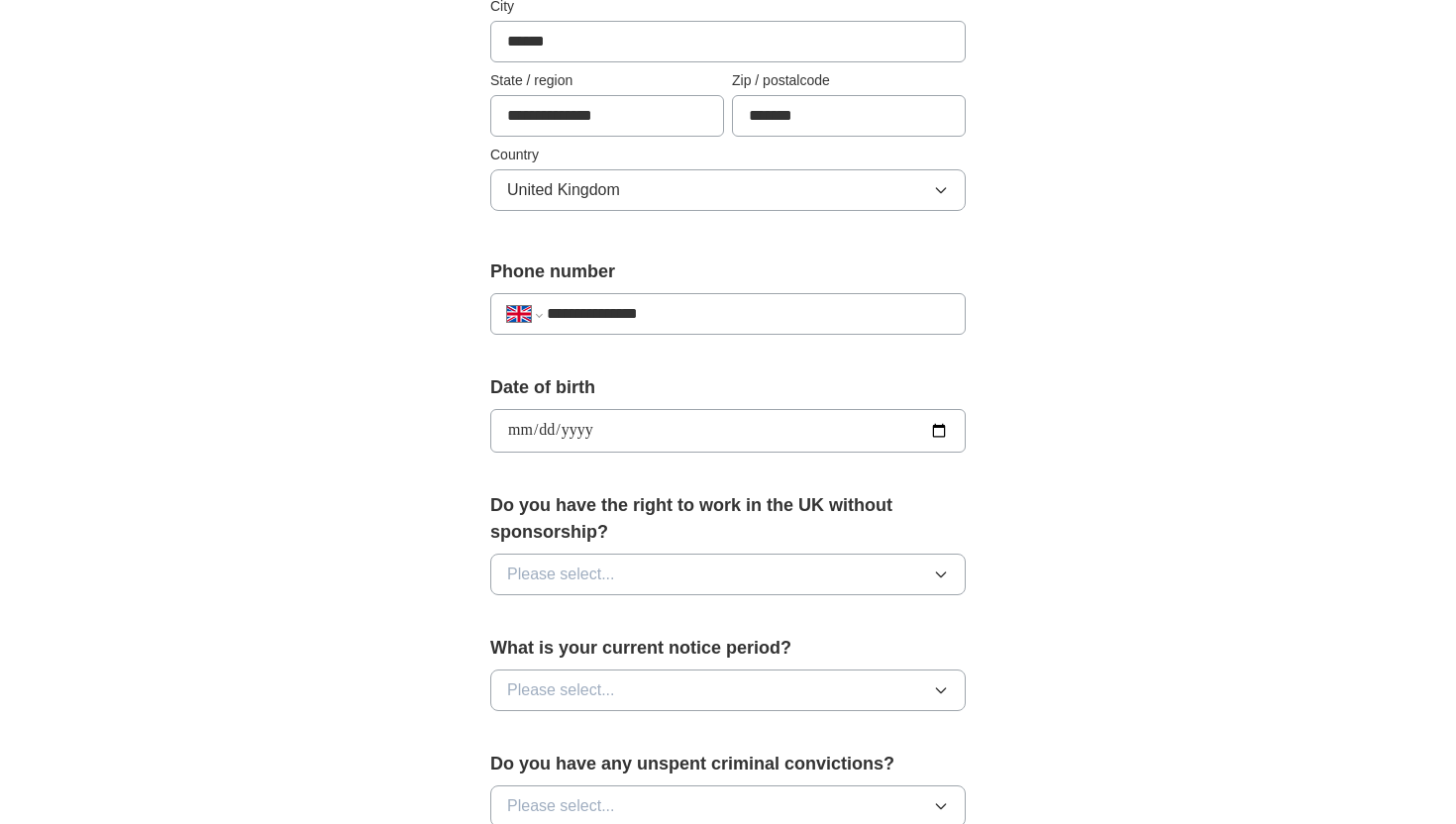 scroll, scrollTop: 568, scrollLeft: 0, axis: vertical 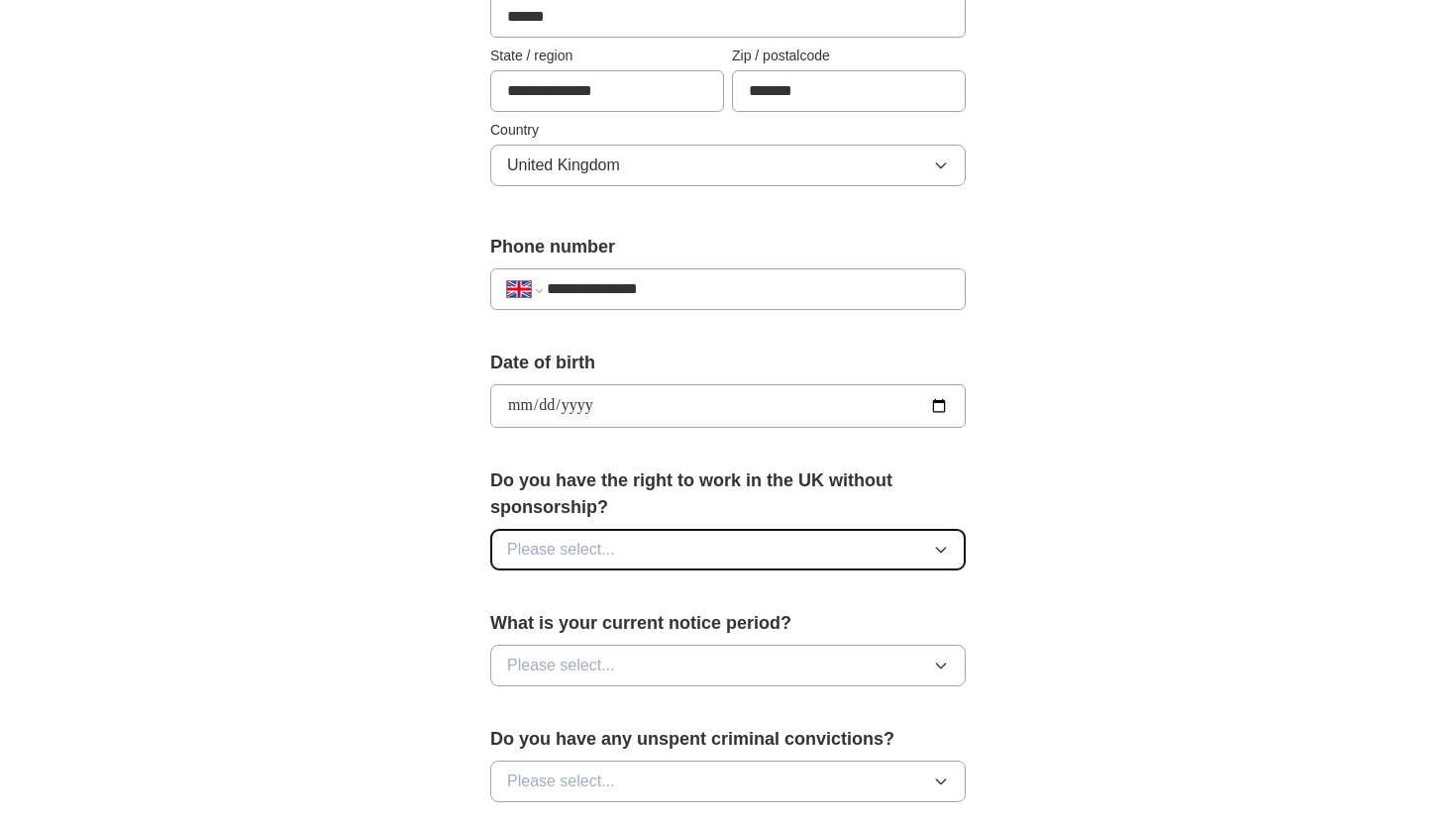 click on "Please select..." at bounding box center (728, 550) 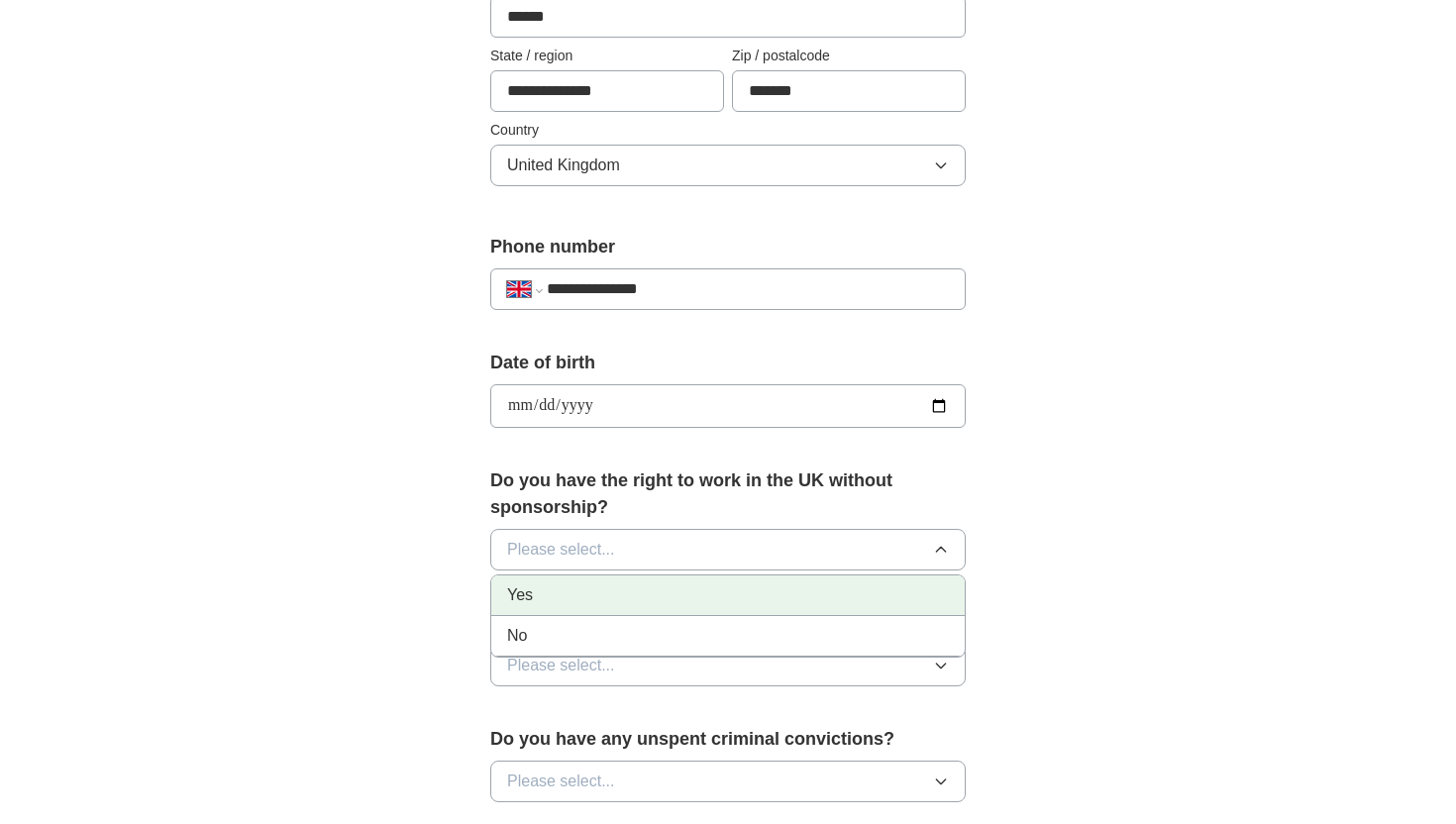 click on "Yes" at bounding box center (728, 595) 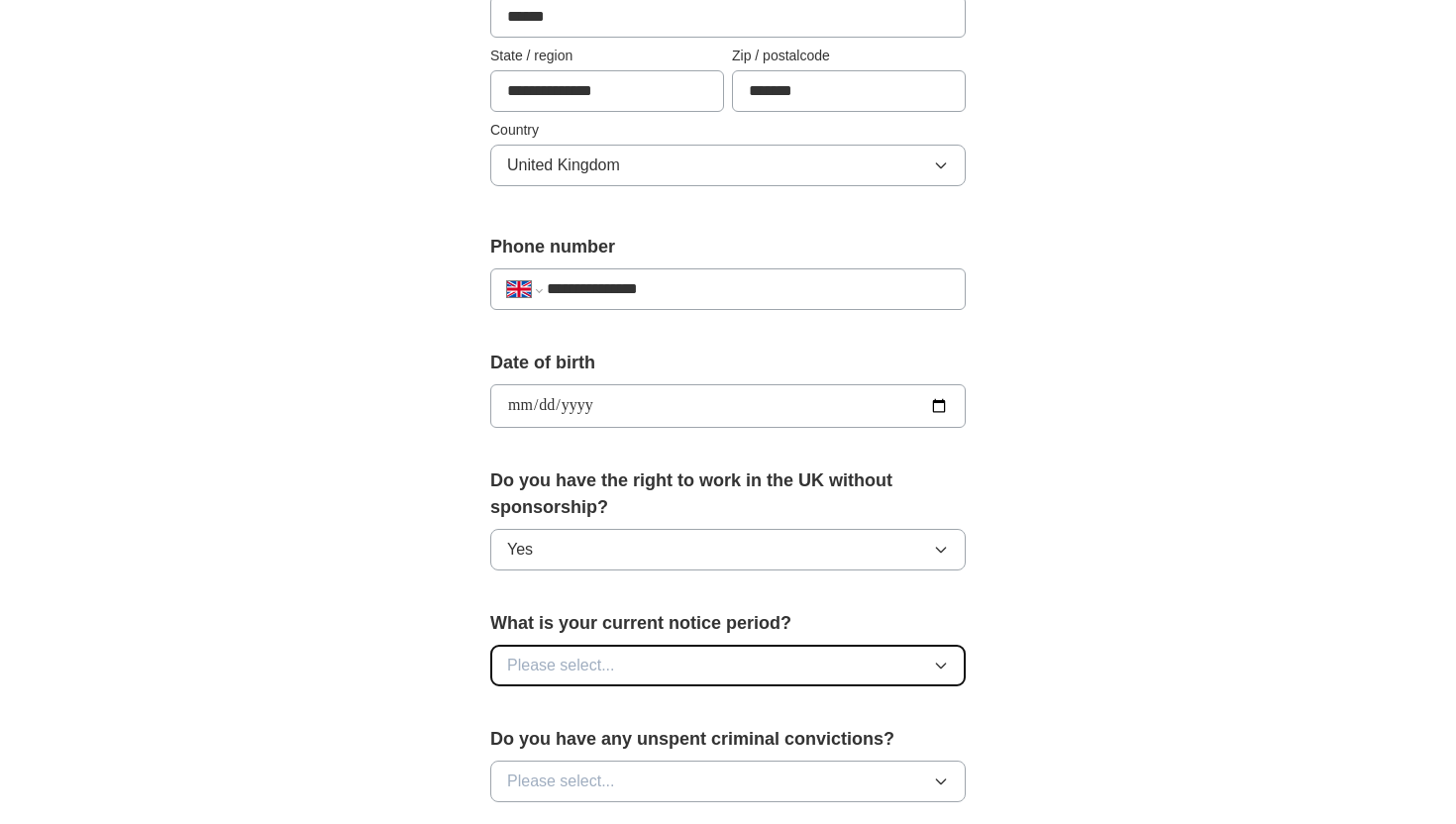 click on "Please select..." at bounding box center (728, 666) 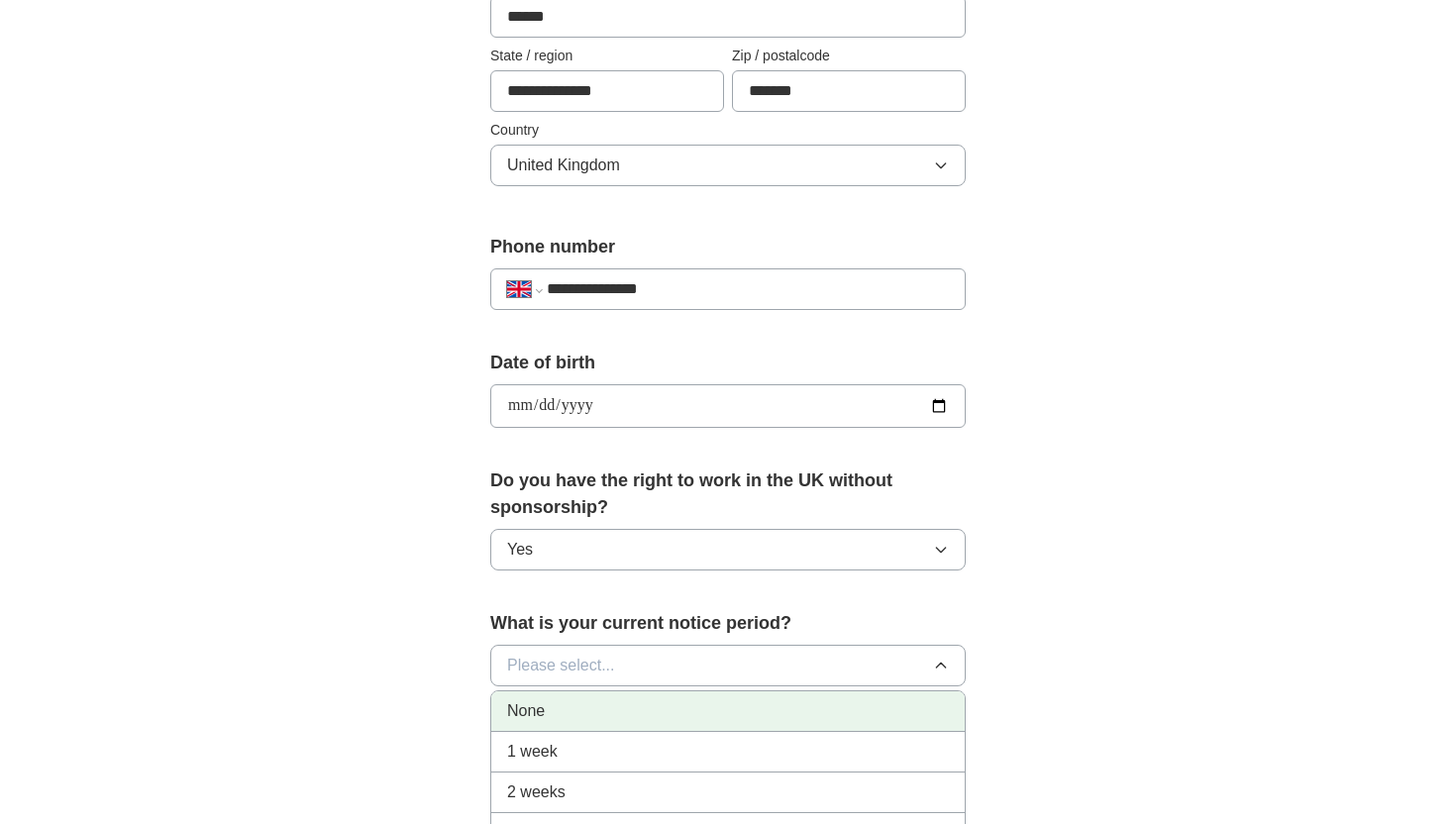 click on "None" at bounding box center [728, 711] 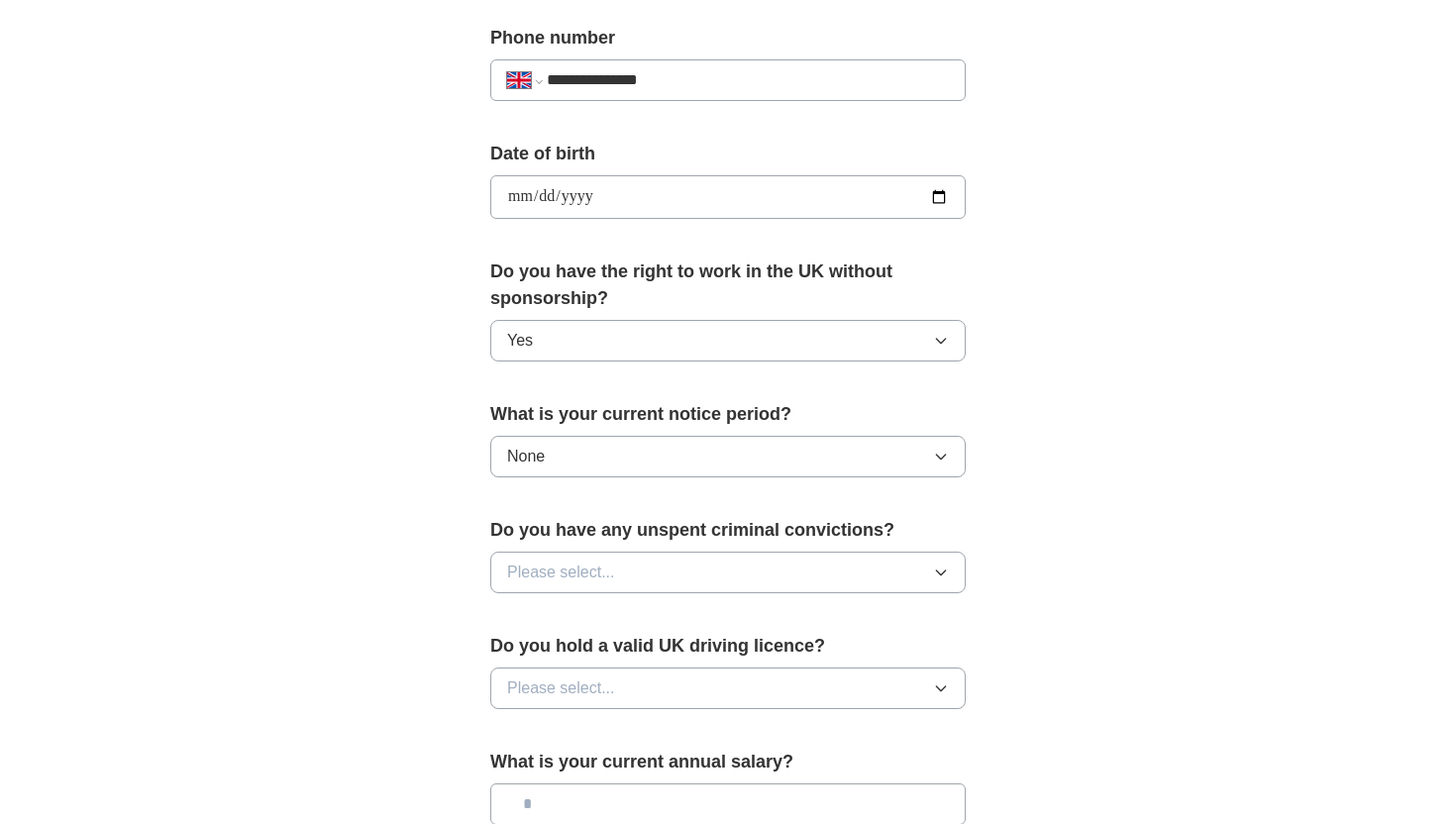 scroll, scrollTop: 800, scrollLeft: 0, axis: vertical 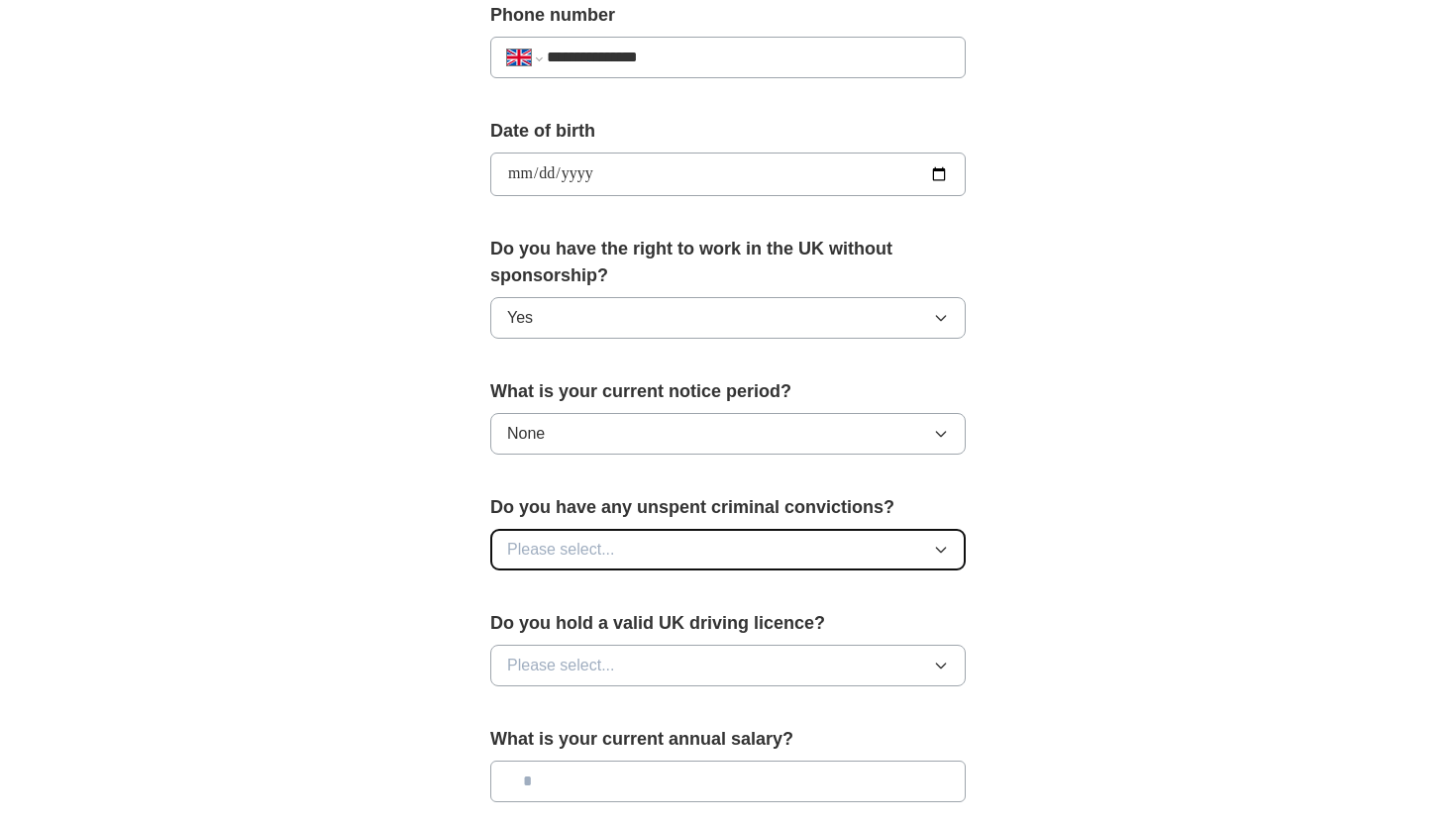 click on "Please select..." at bounding box center [728, 550] 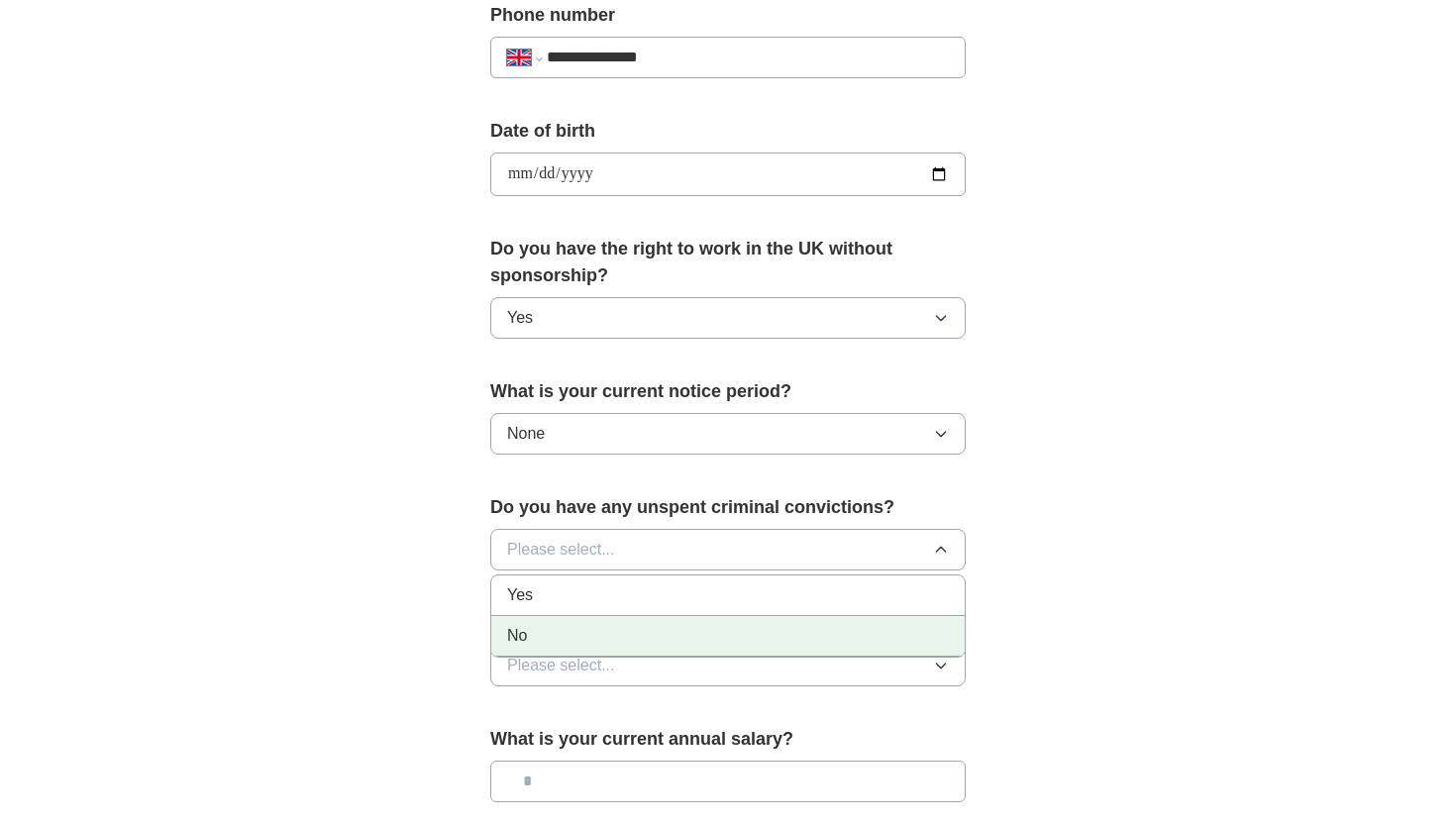 click on "No" at bounding box center (728, 636) 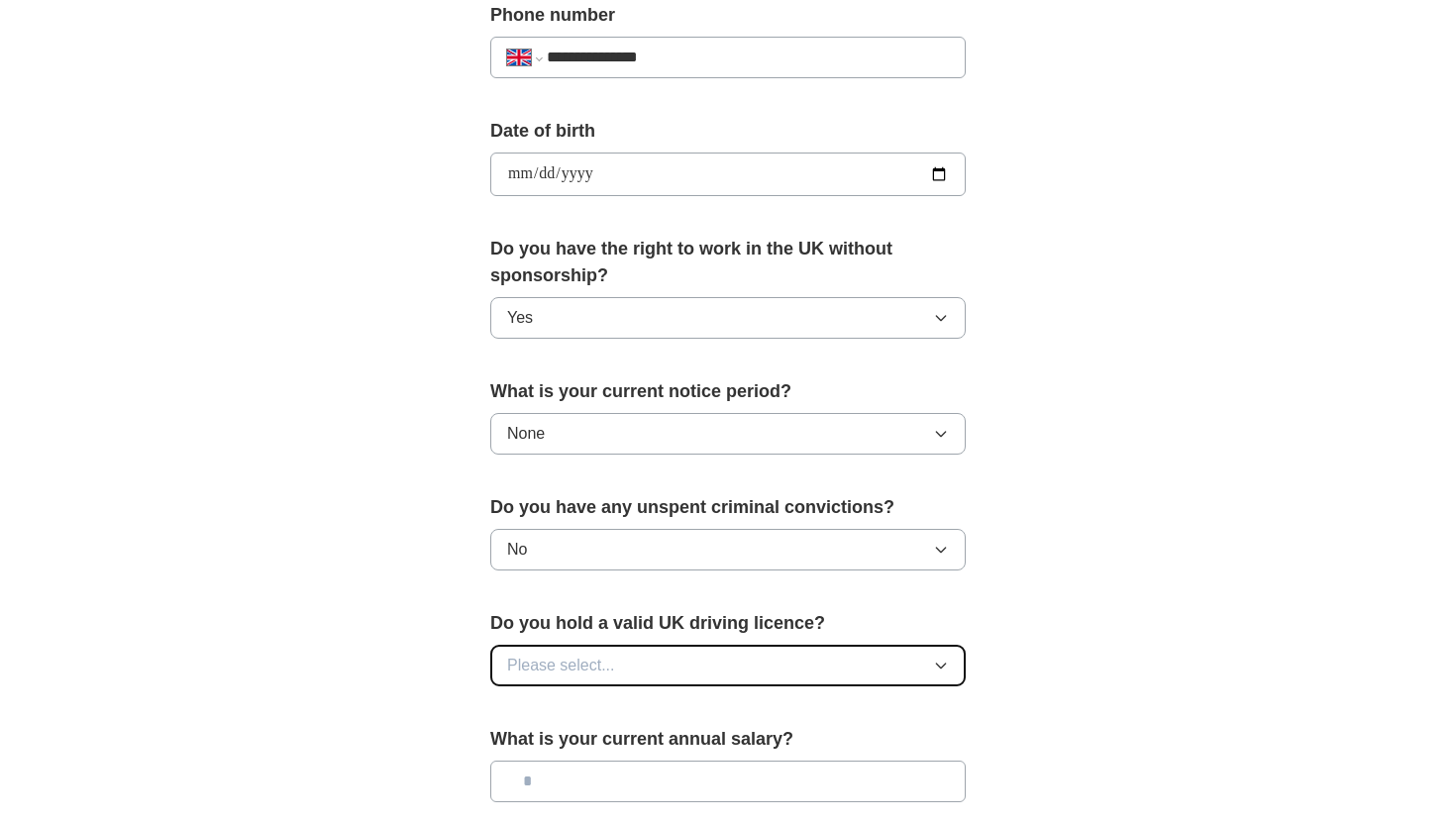 click on "Please select..." at bounding box center [728, 666] 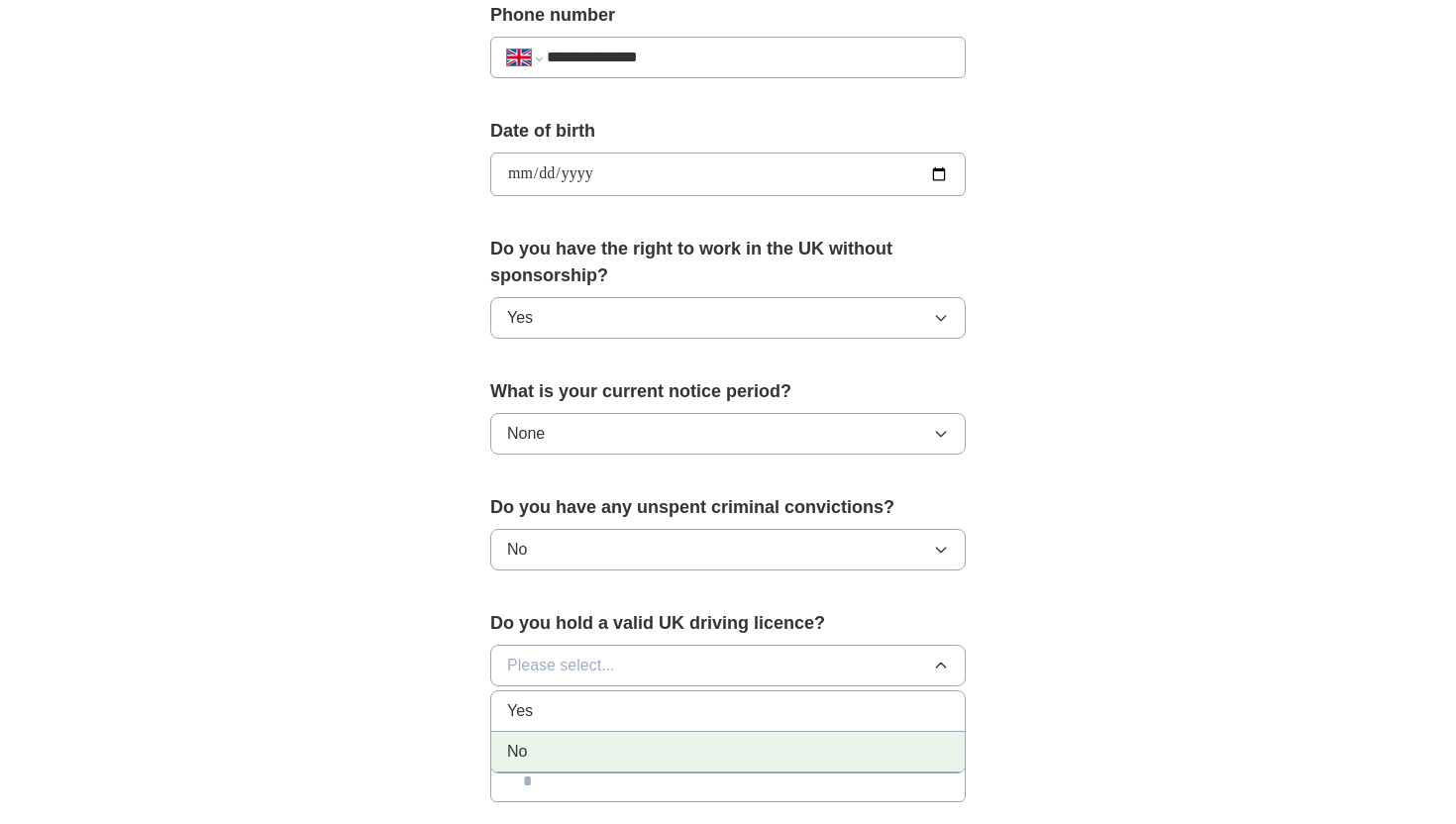 click on "No" at bounding box center (728, 752) 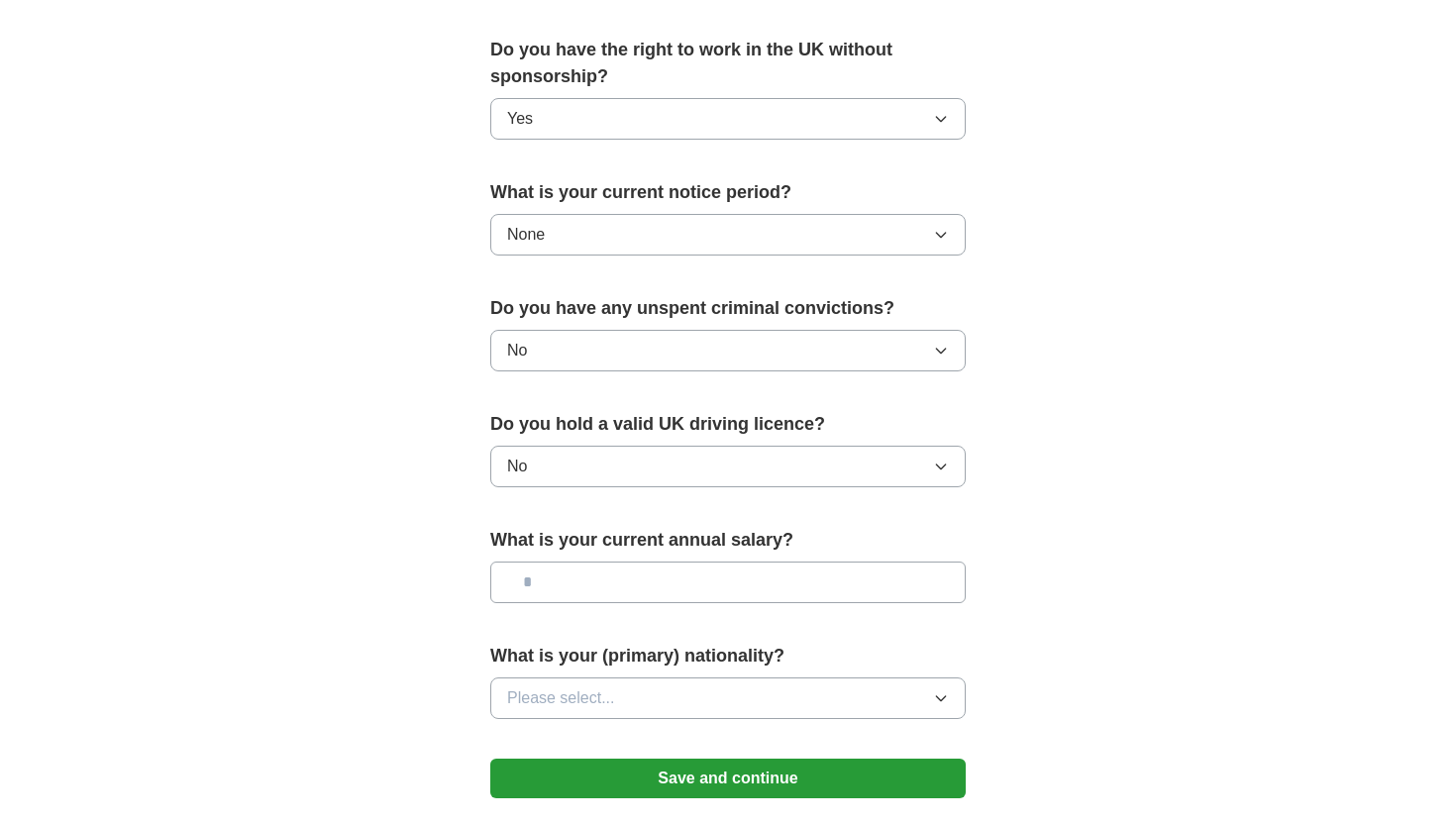 scroll, scrollTop: 1057, scrollLeft: 0, axis: vertical 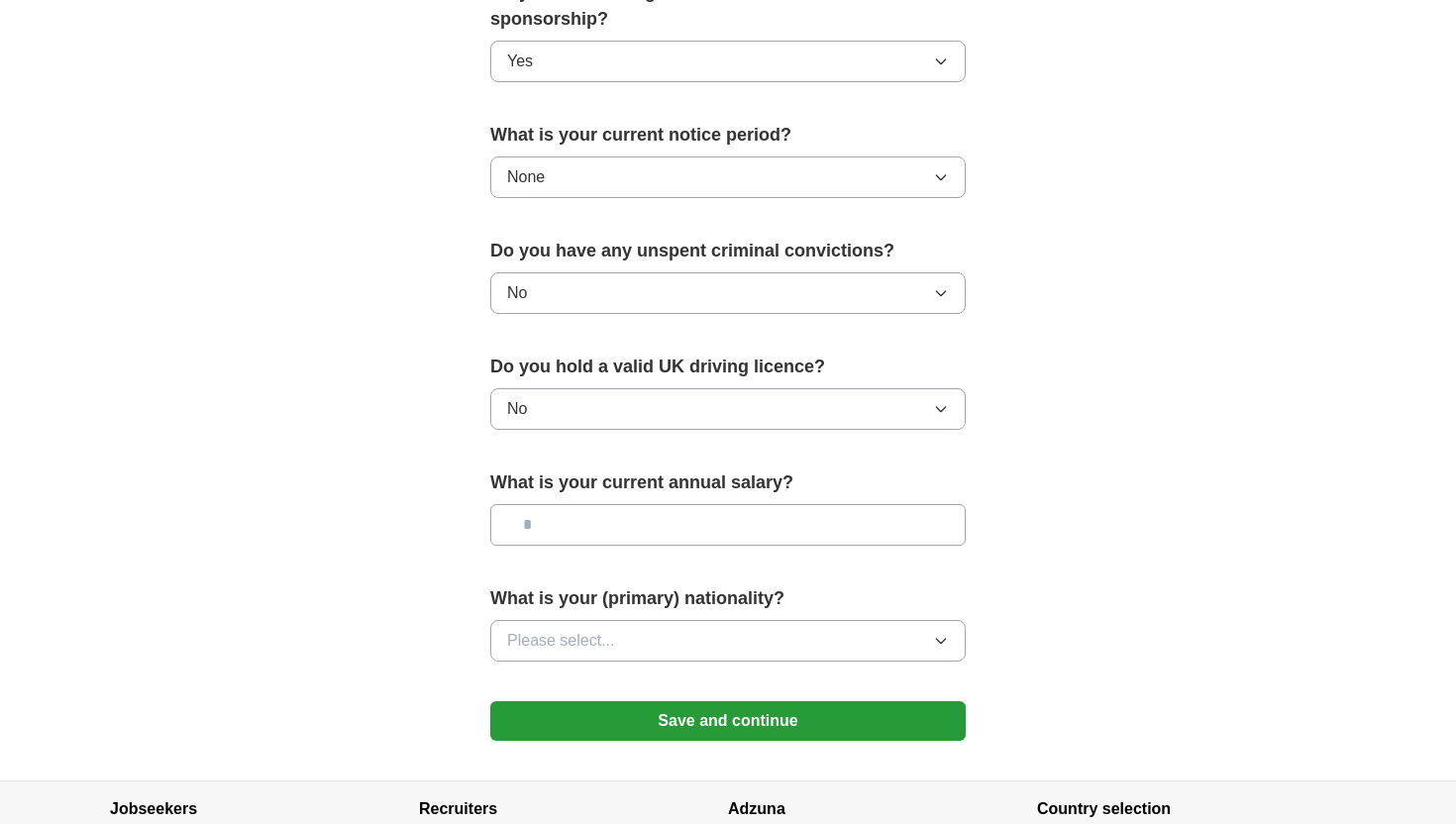 click at bounding box center [728, 525] 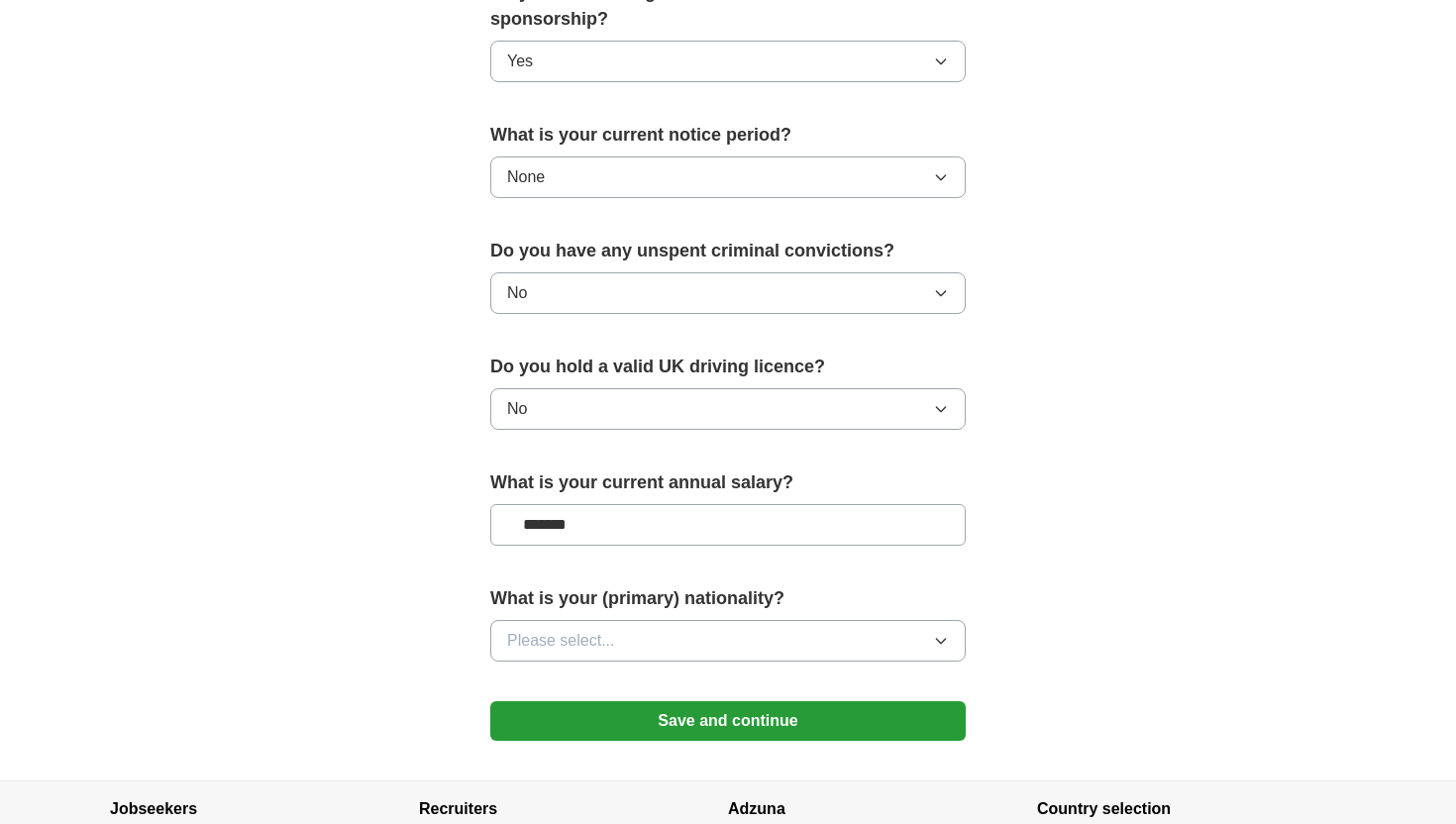 type on "*******" 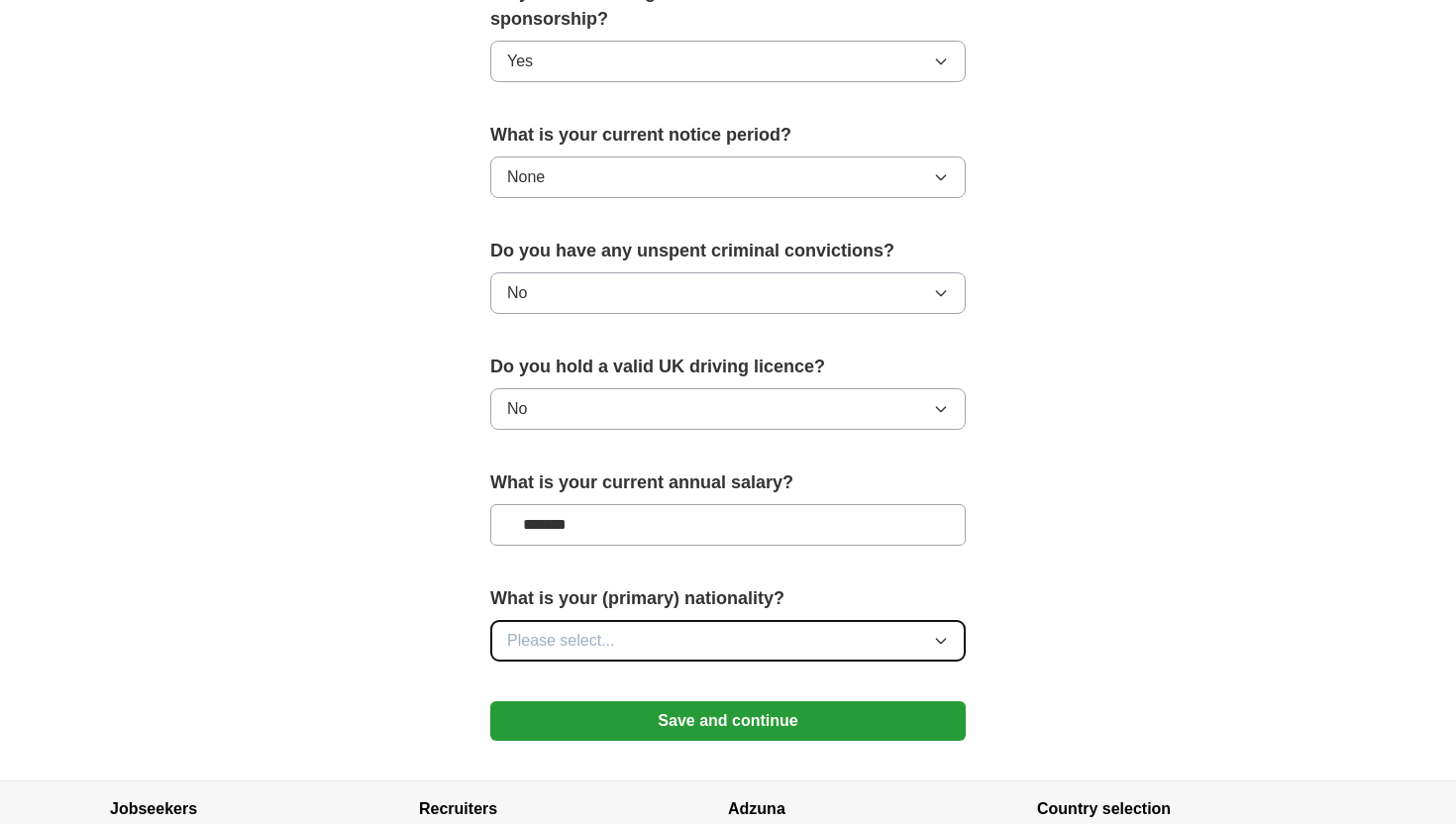 click on "Please select..." at bounding box center (728, 641) 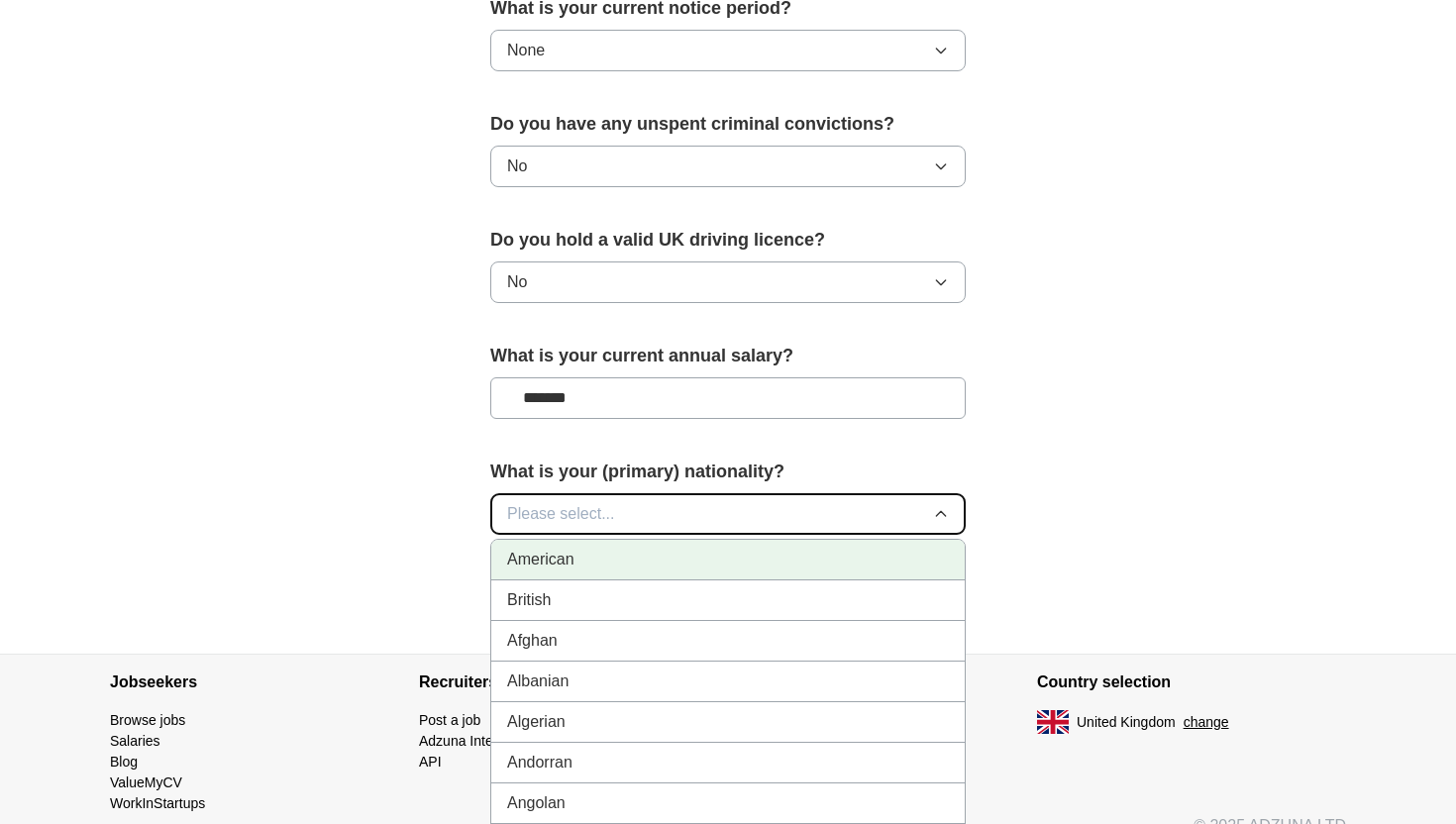 scroll, scrollTop: 1294, scrollLeft: 0, axis: vertical 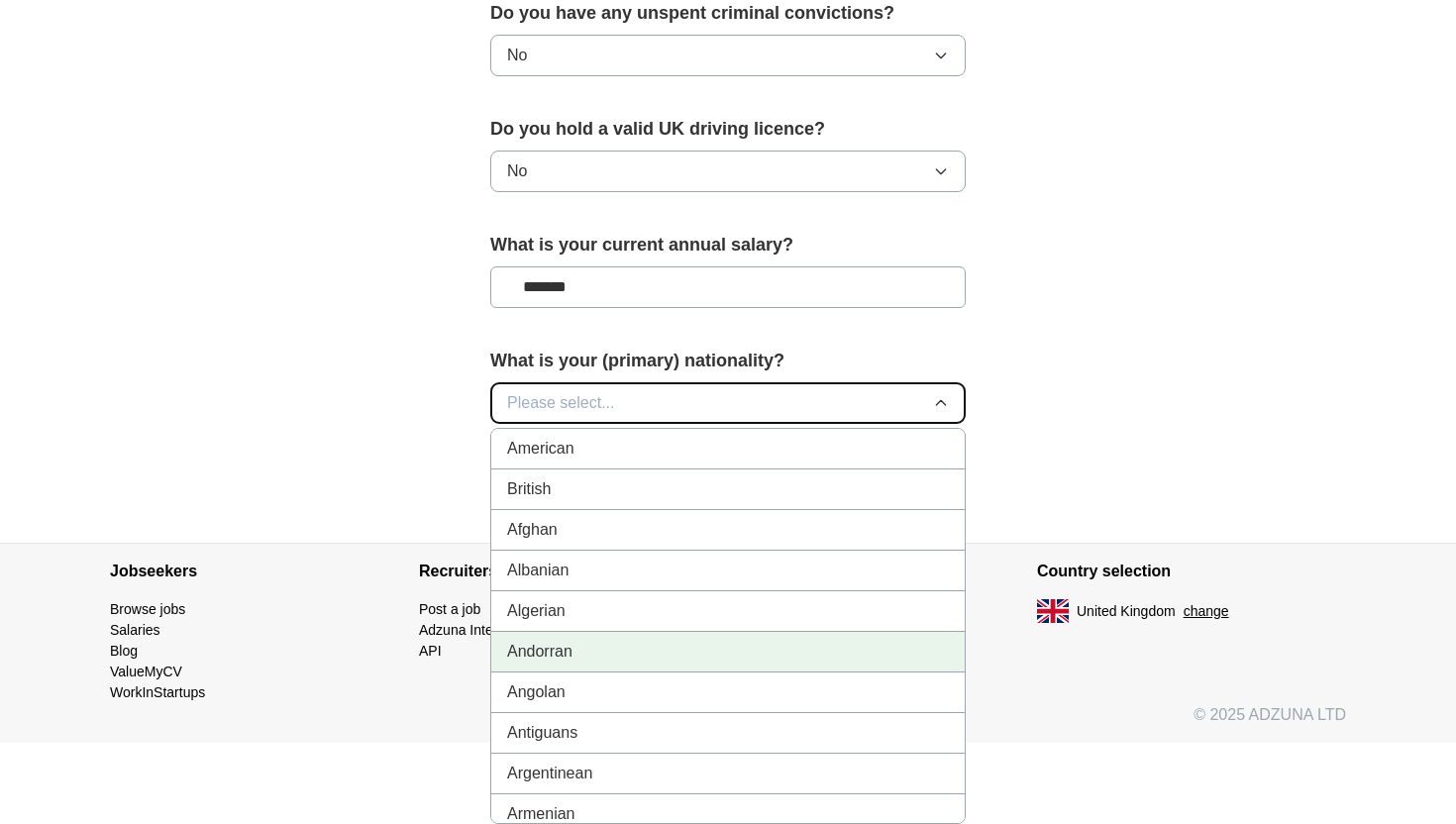 type 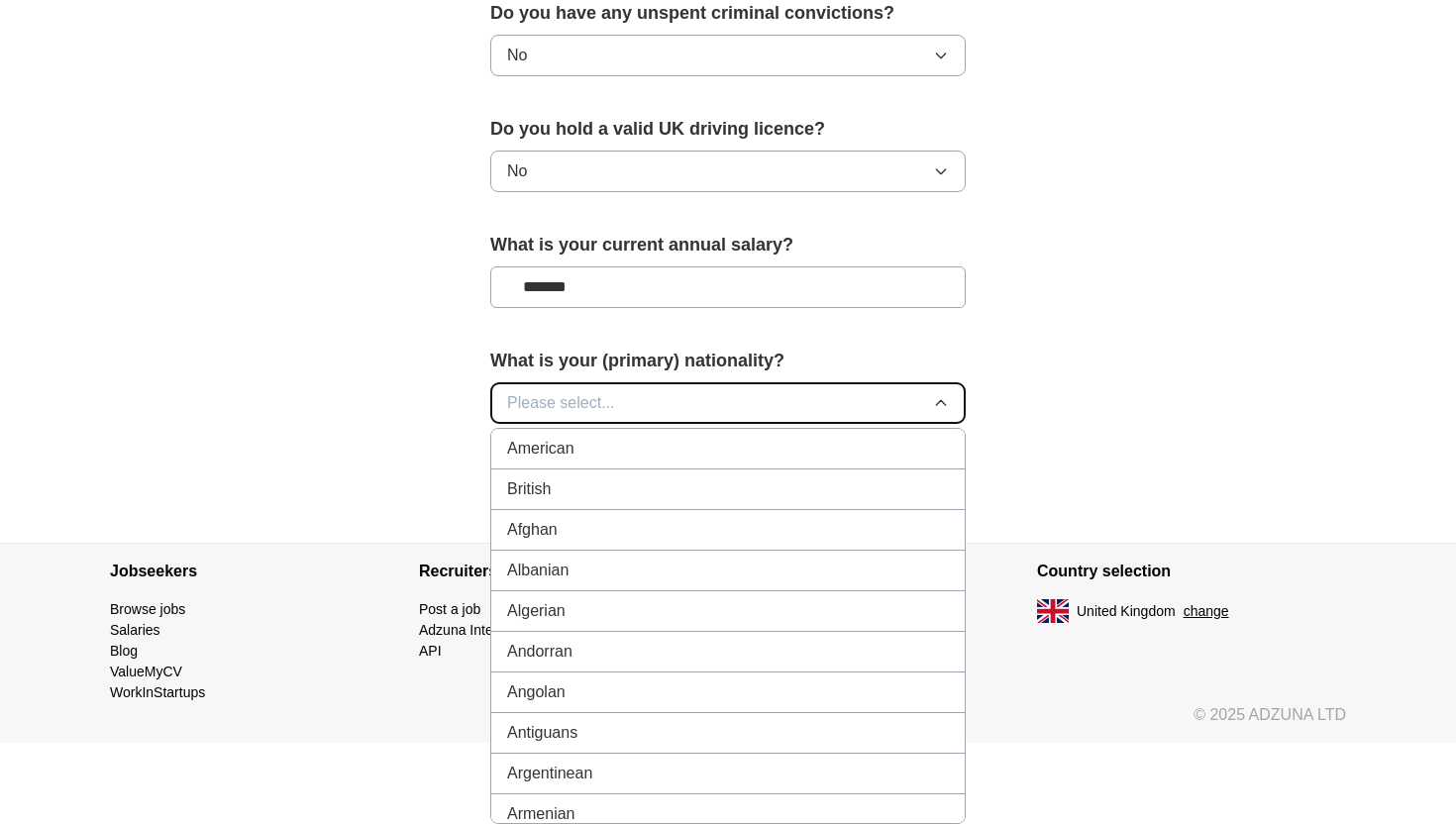 click on "Please select..." at bounding box center [728, 403] 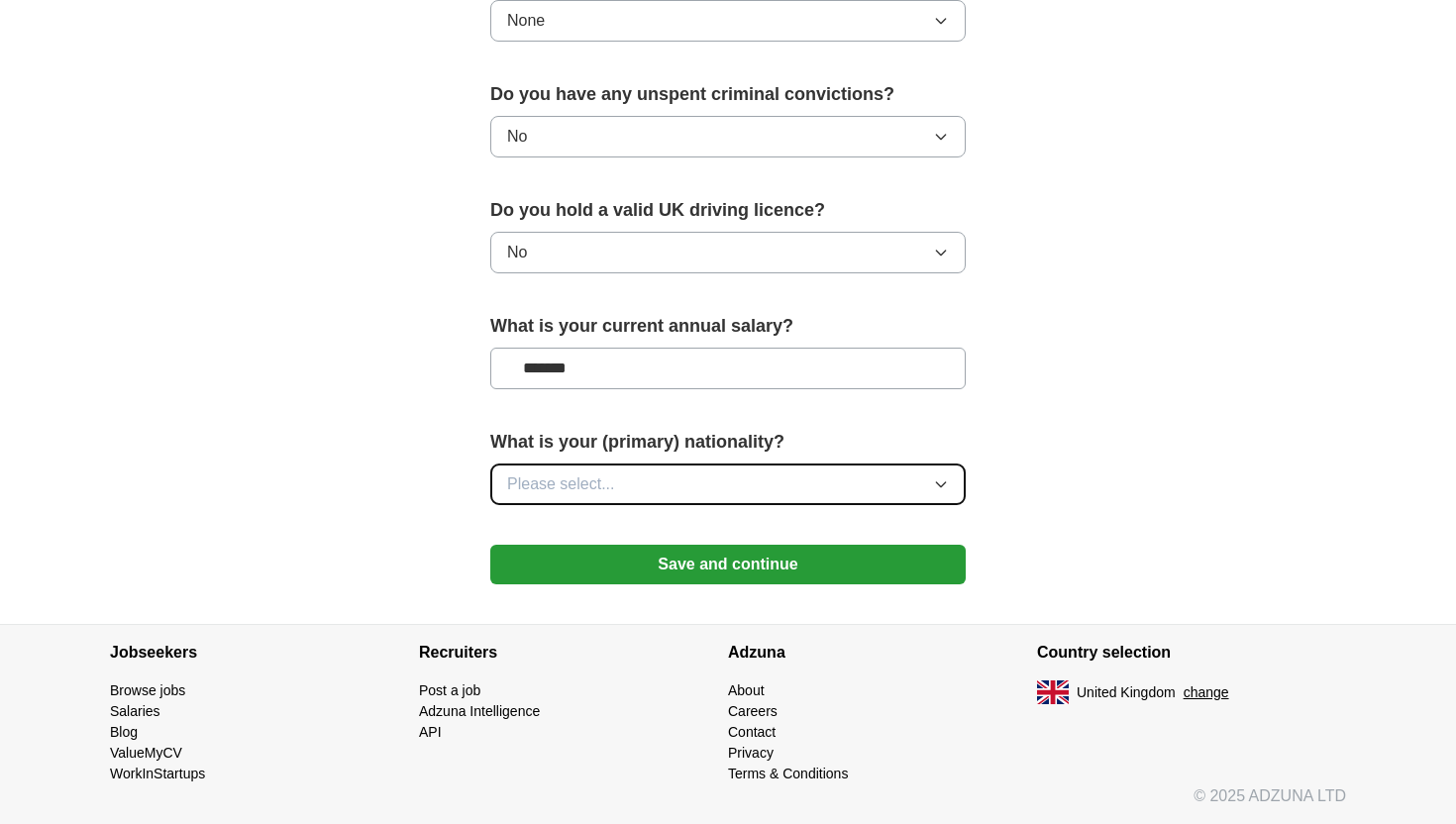 scroll, scrollTop: 1213, scrollLeft: 0, axis: vertical 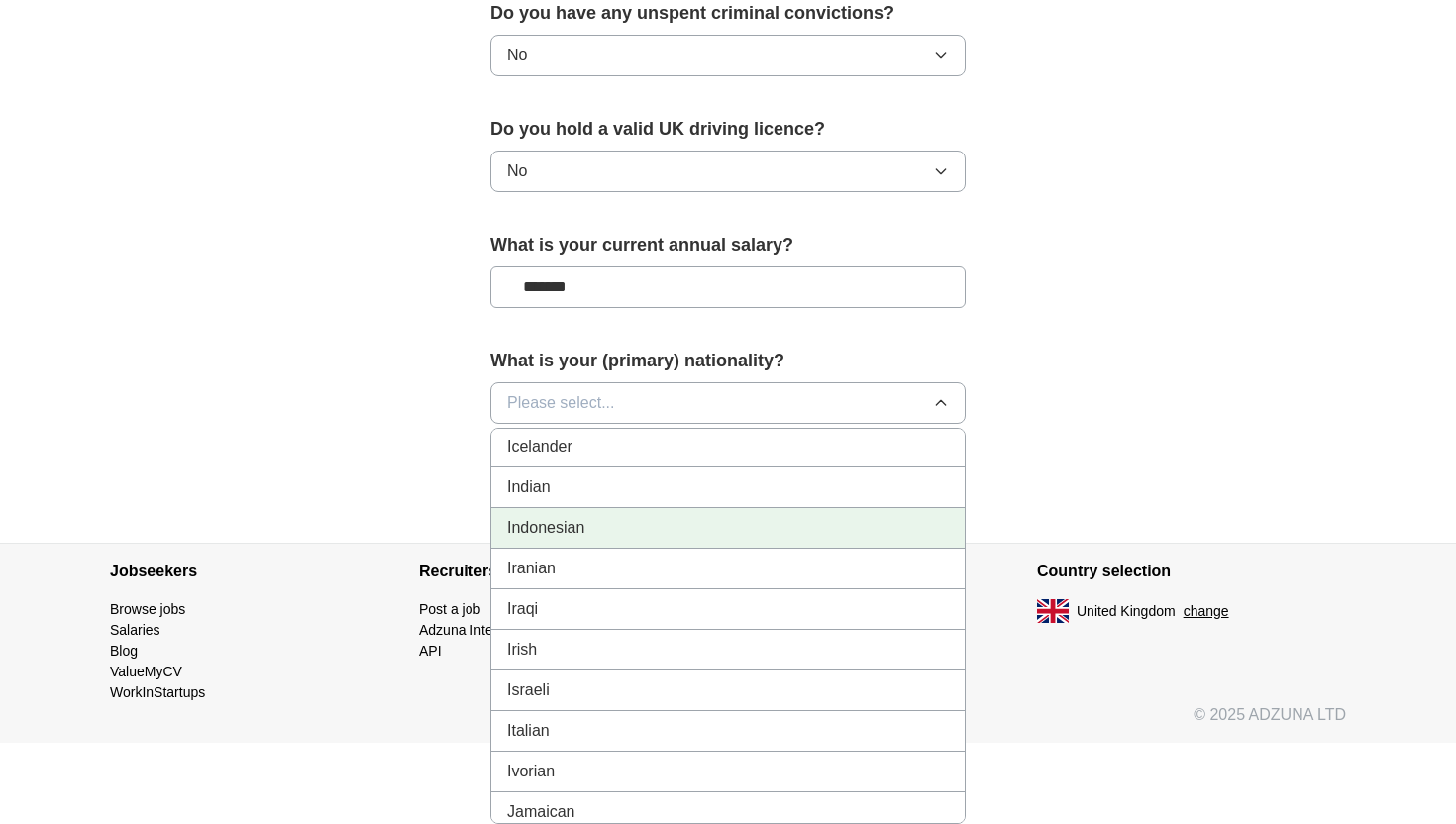 click on "Indian" at bounding box center (728, 487) 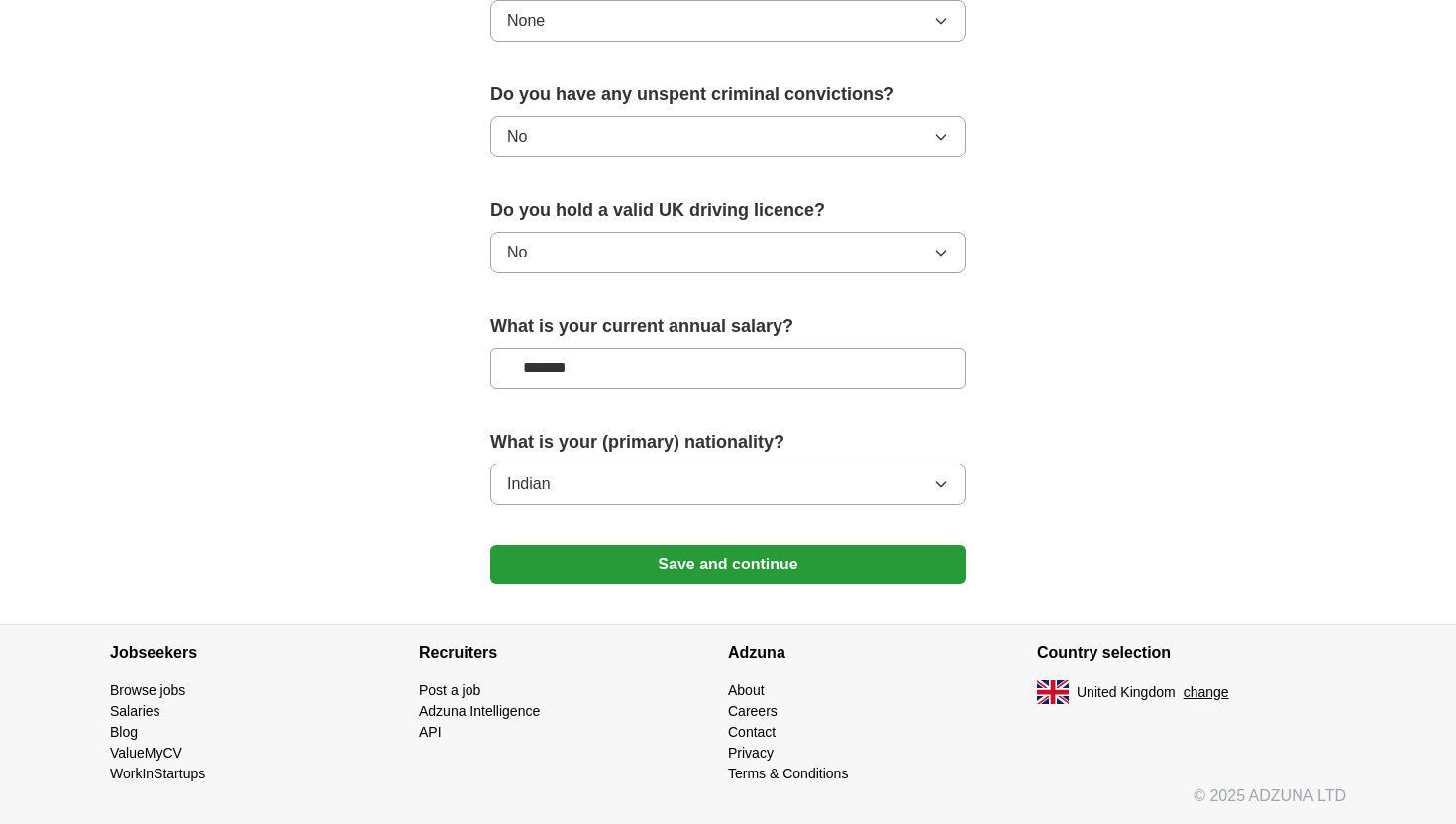 scroll, scrollTop: 1213, scrollLeft: 0, axis: vertical 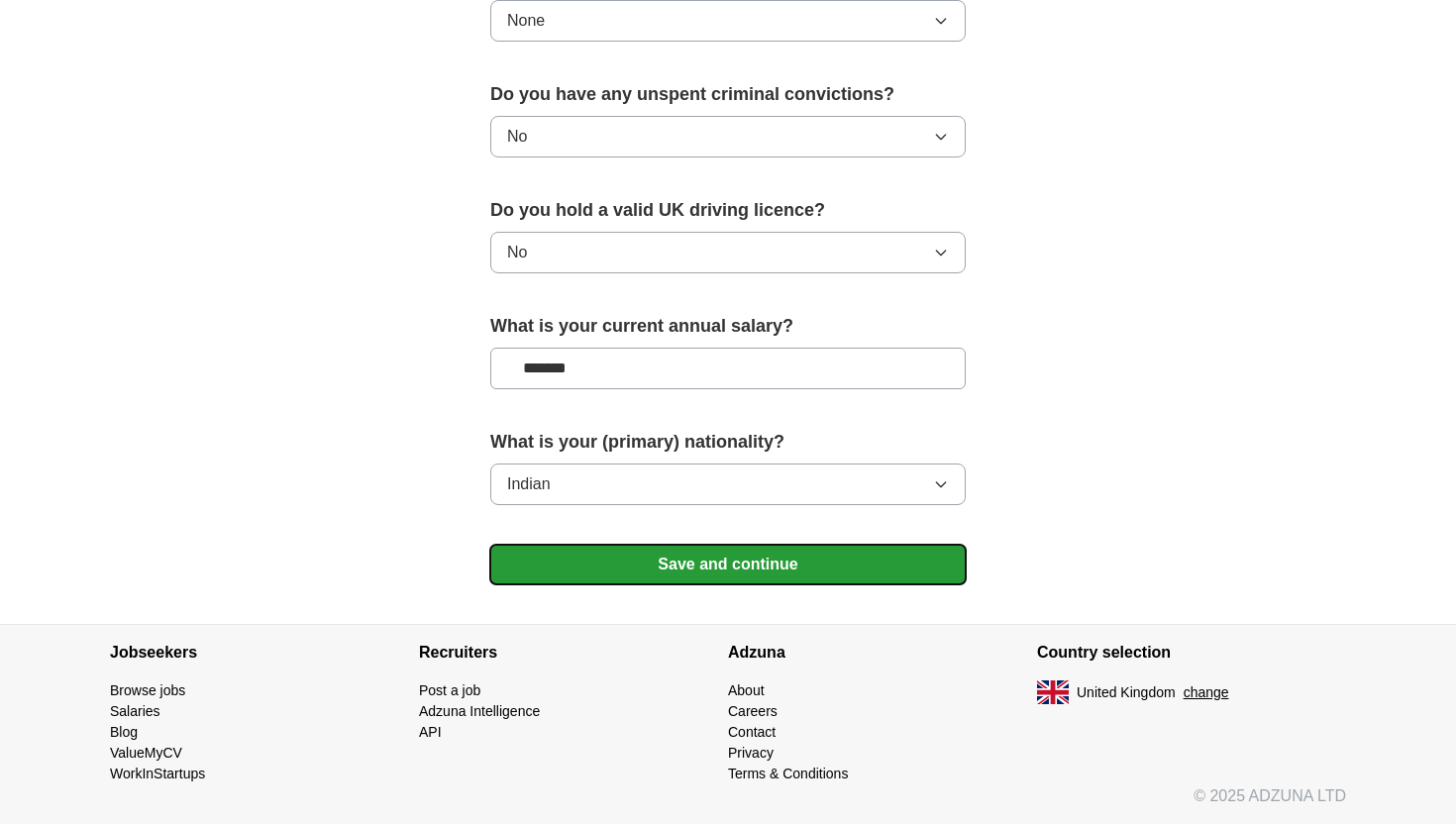 click on "Save and continue" at bounding box center (728, 565) 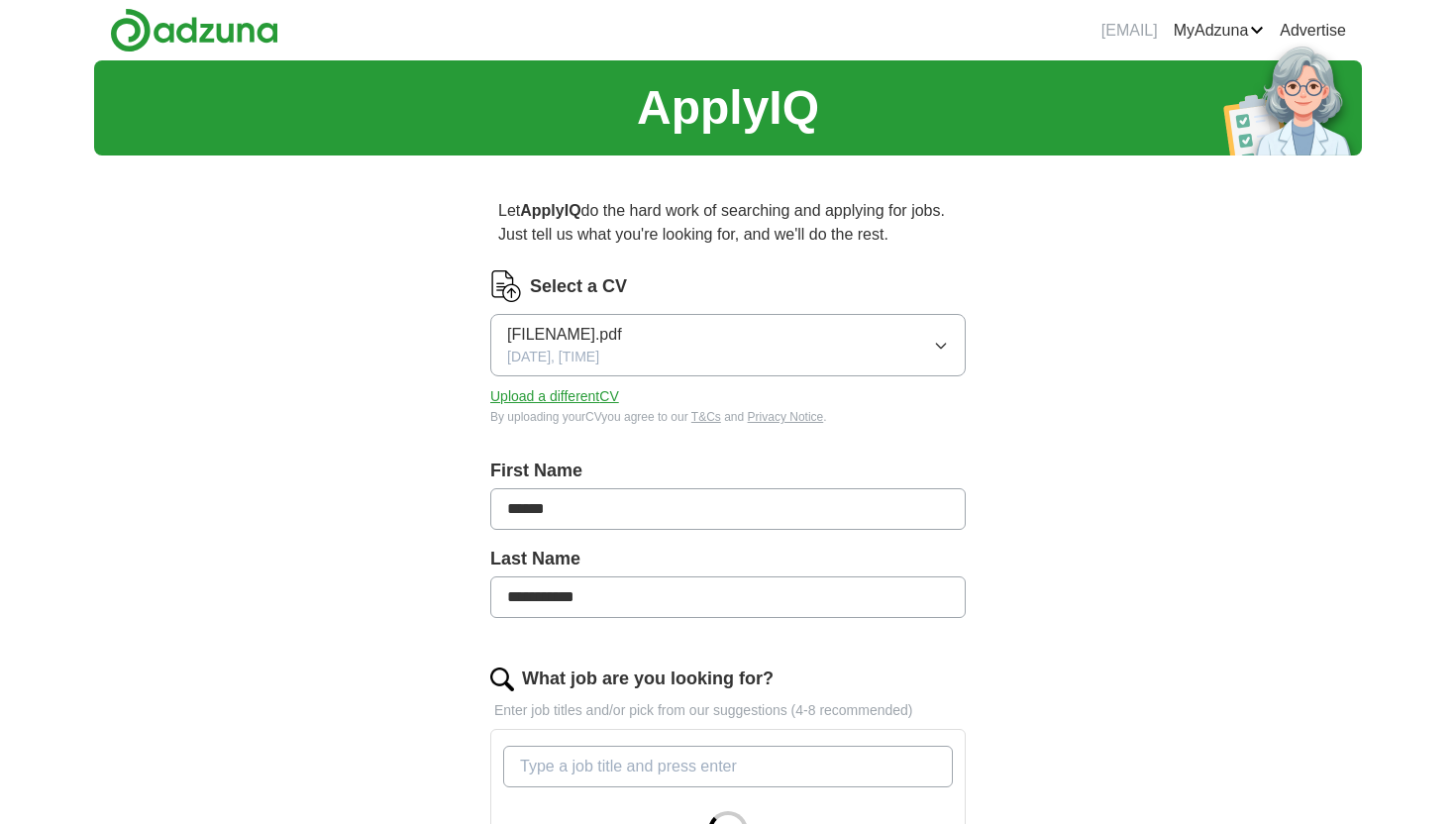 scroll, scrollTop: 0, scrollLeft: 0, axis: both 